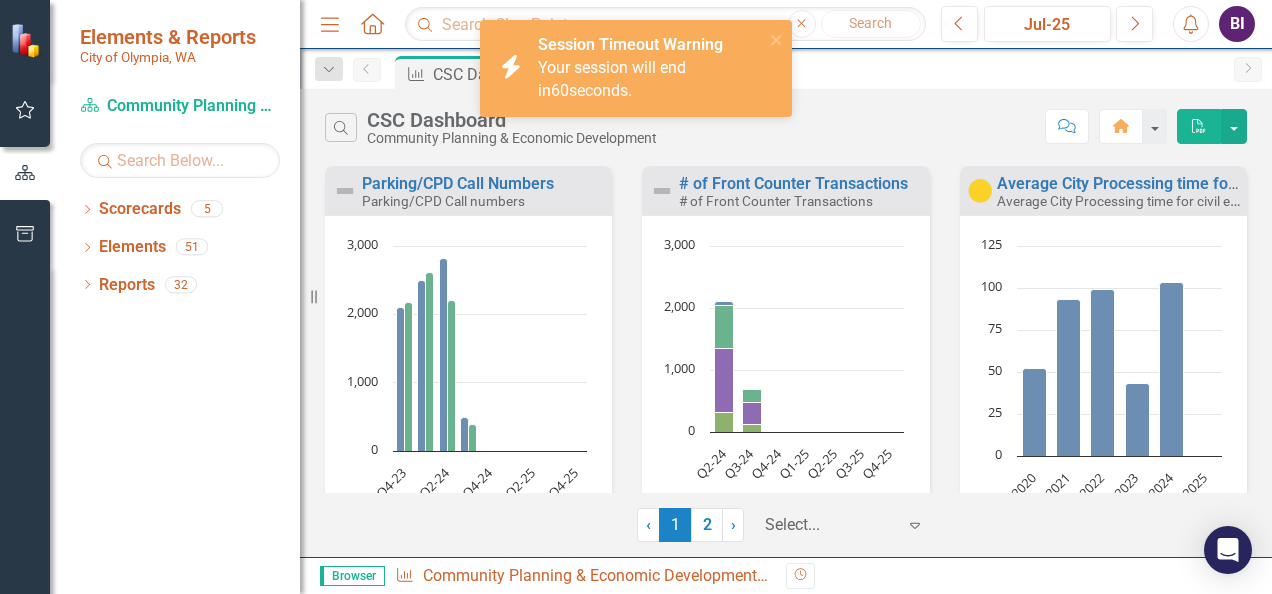 scroll, scrollTop: 0, scrollLeft: 0, axis: both 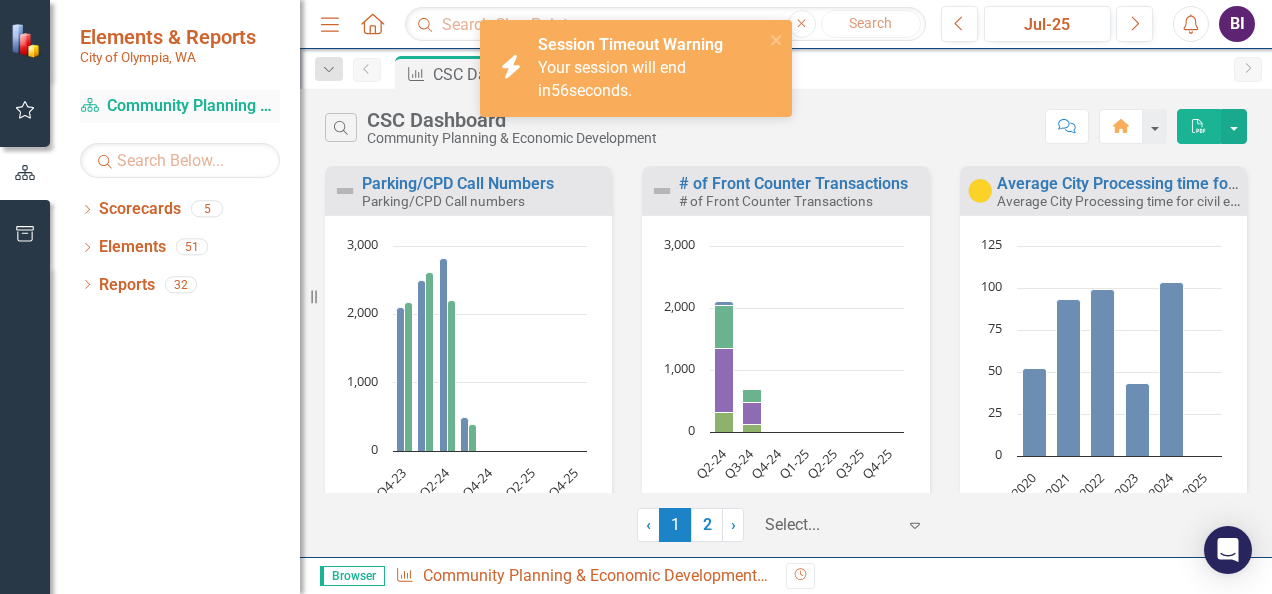 click on "Scorecard Community Planning & Economic Development" at bounding box center [180, 106] 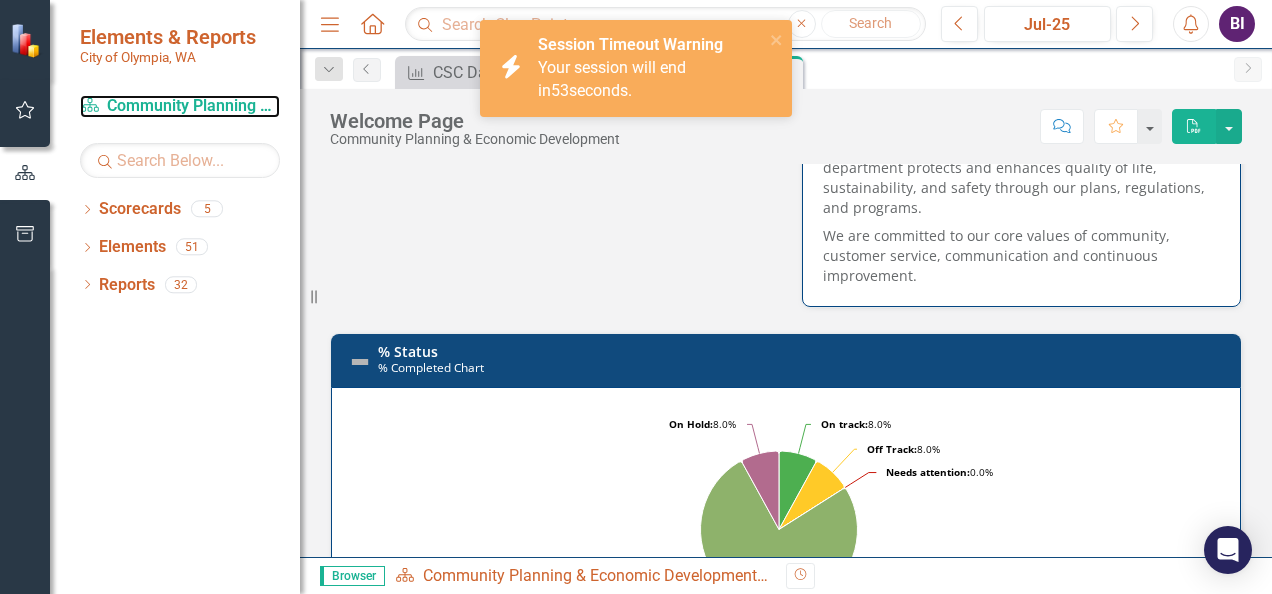 scroll, scrollTop: 0, scrollLeft: 0, axis: both 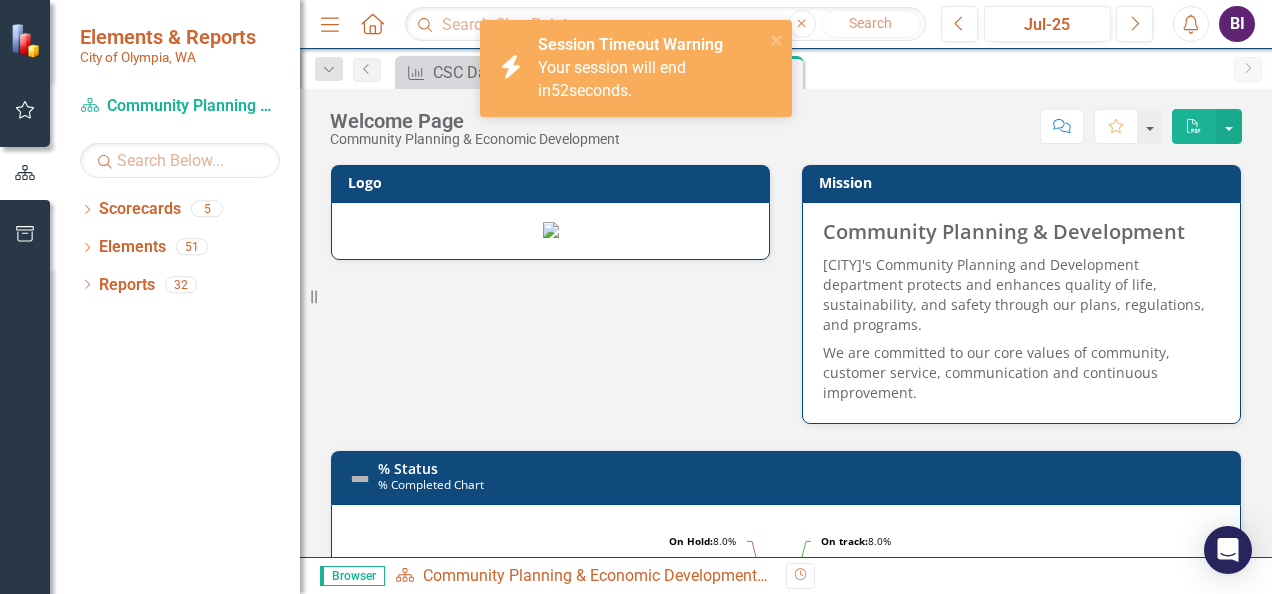 click on "icon.bolt Session Timeout Warning
Your session will end in  52  seconds." at bounding box center (629, 68) 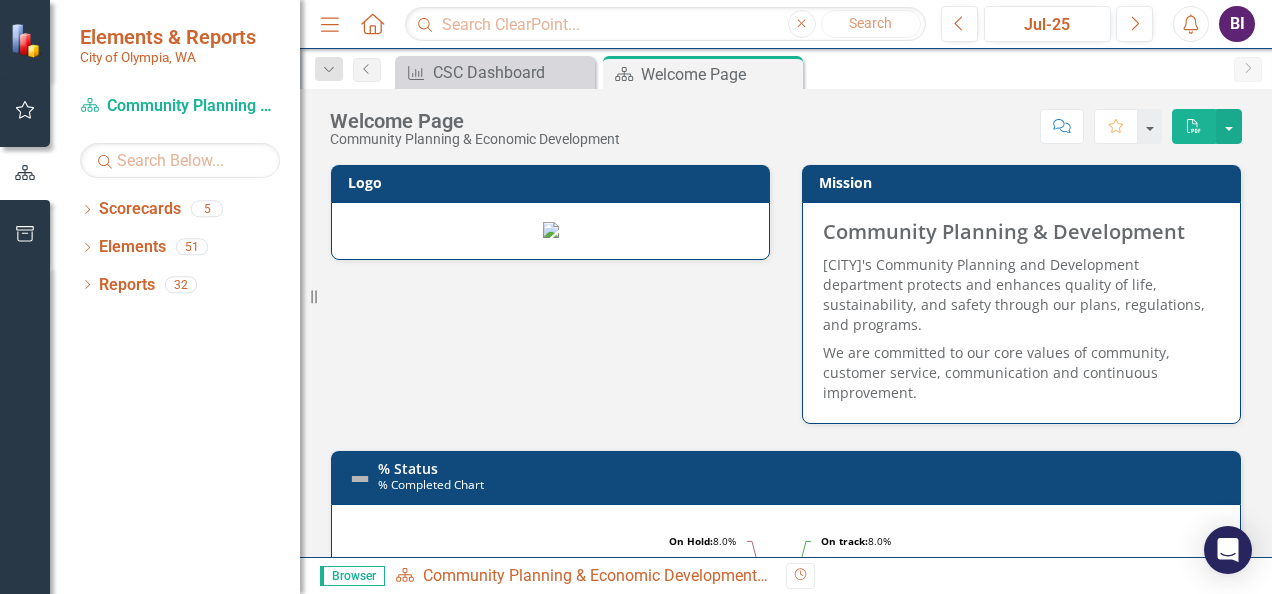 click on "Menu" 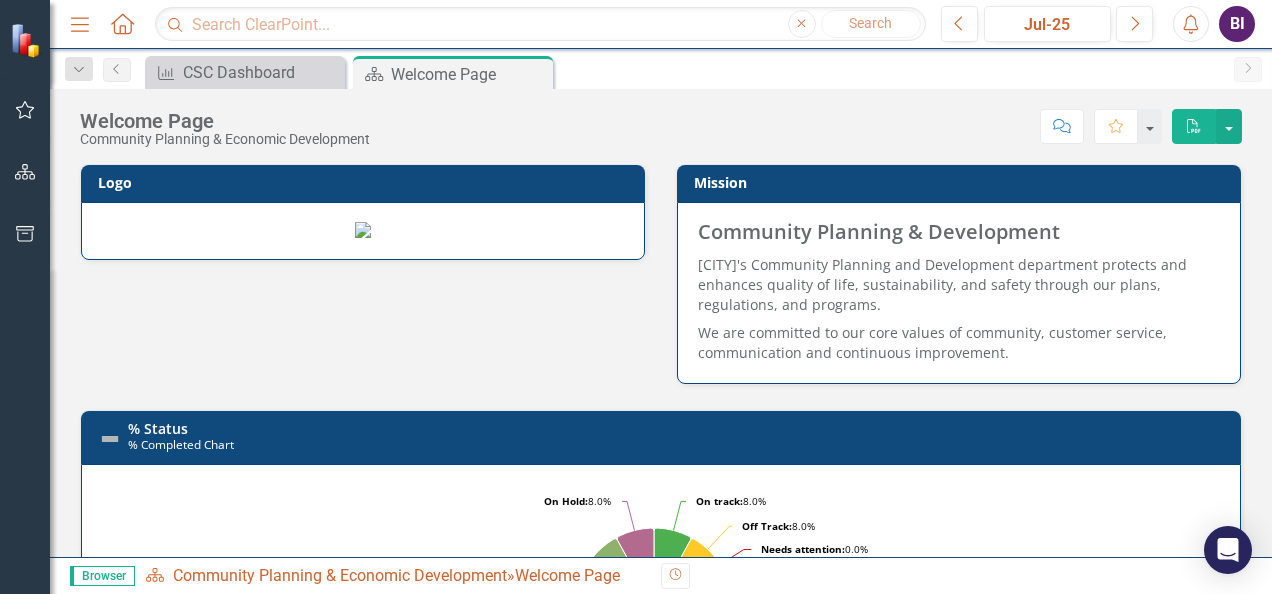 click at bounding box center [25, 173] 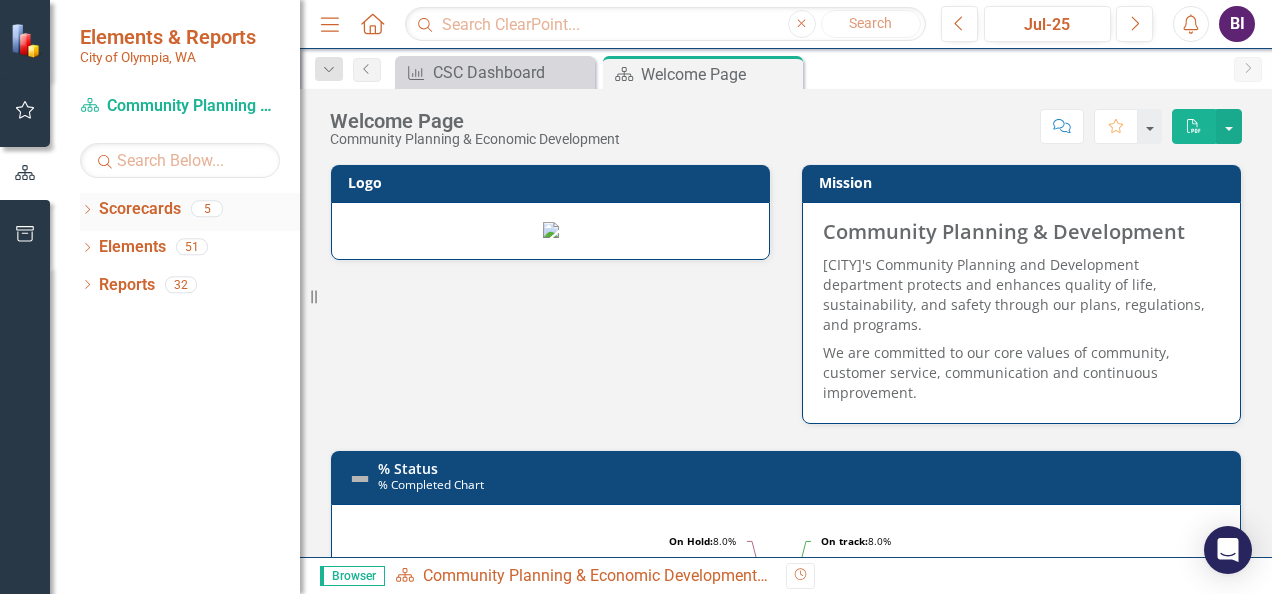 click on "Scorecards" at bounding box center (140, 209) 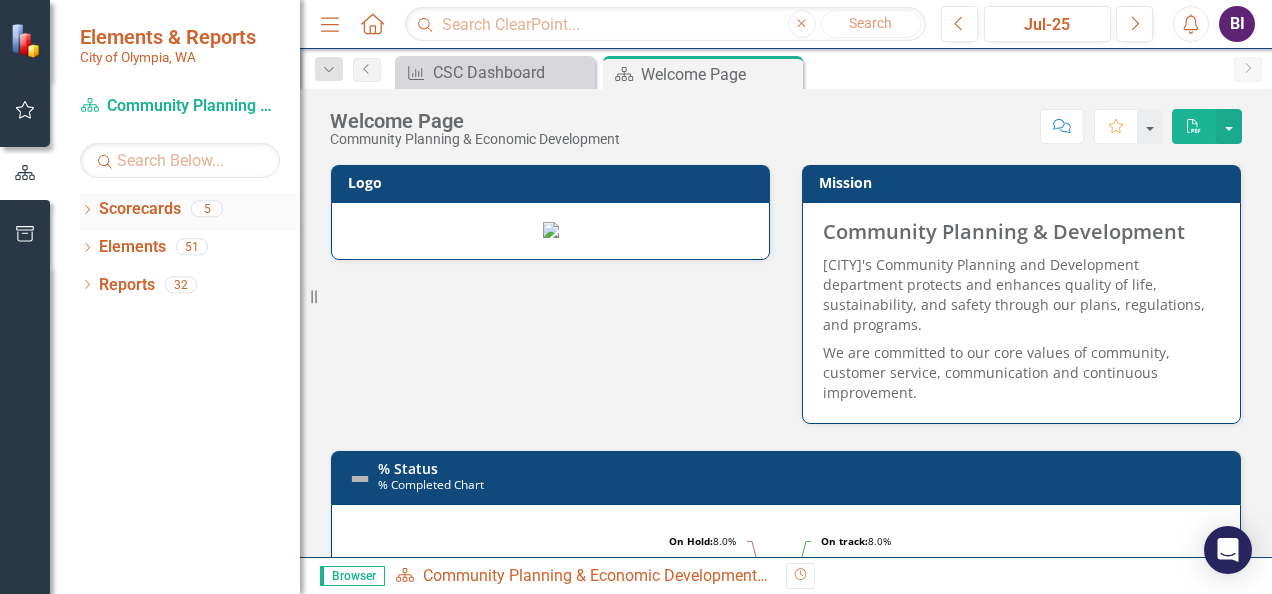 click on "Scorecards" at bounding box center (140, 209) 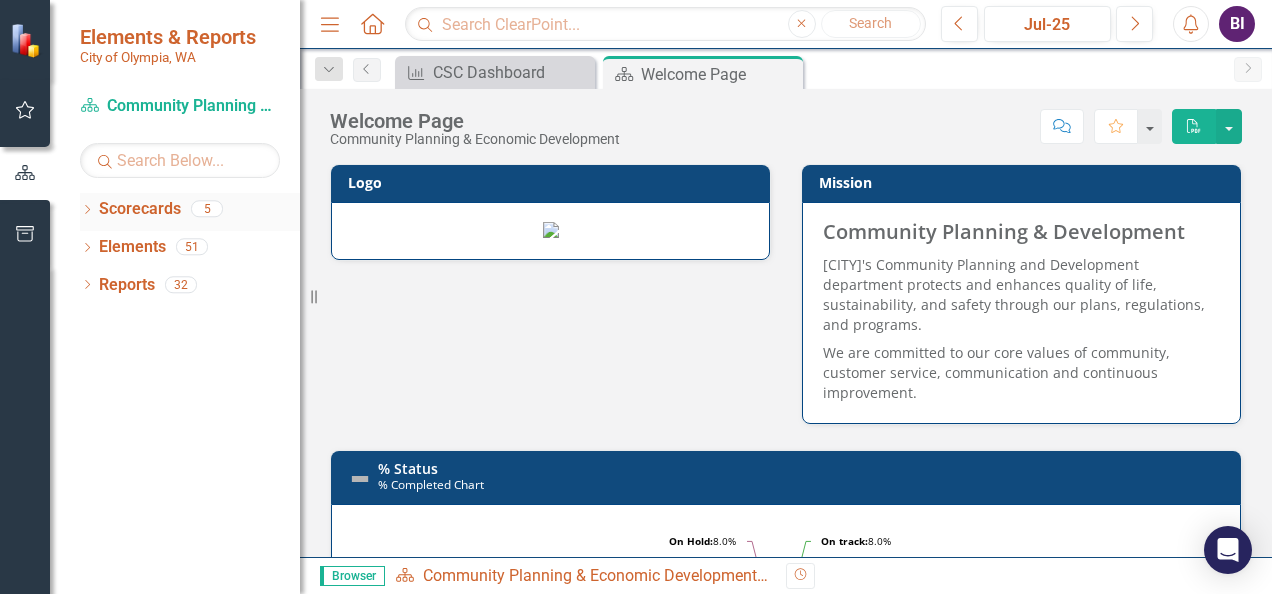 click on "Dropdown Scorecards 5" at bounding box center (190, 212) 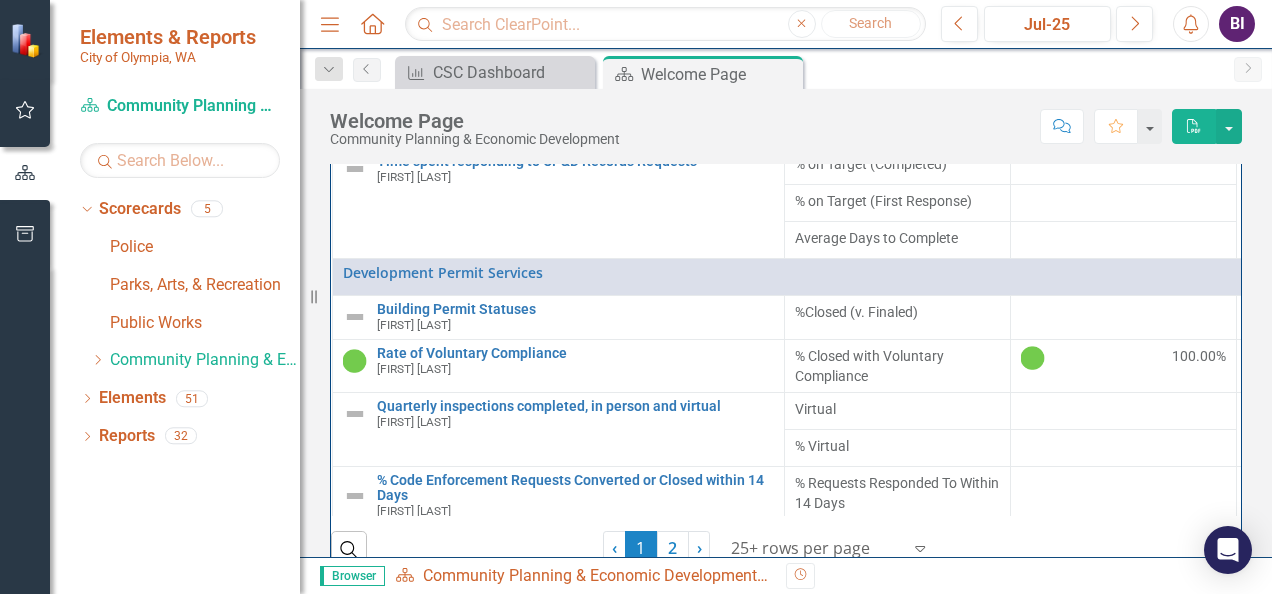 scroll, scrollTop: 800, scrollLeft: 0, axis: vertical 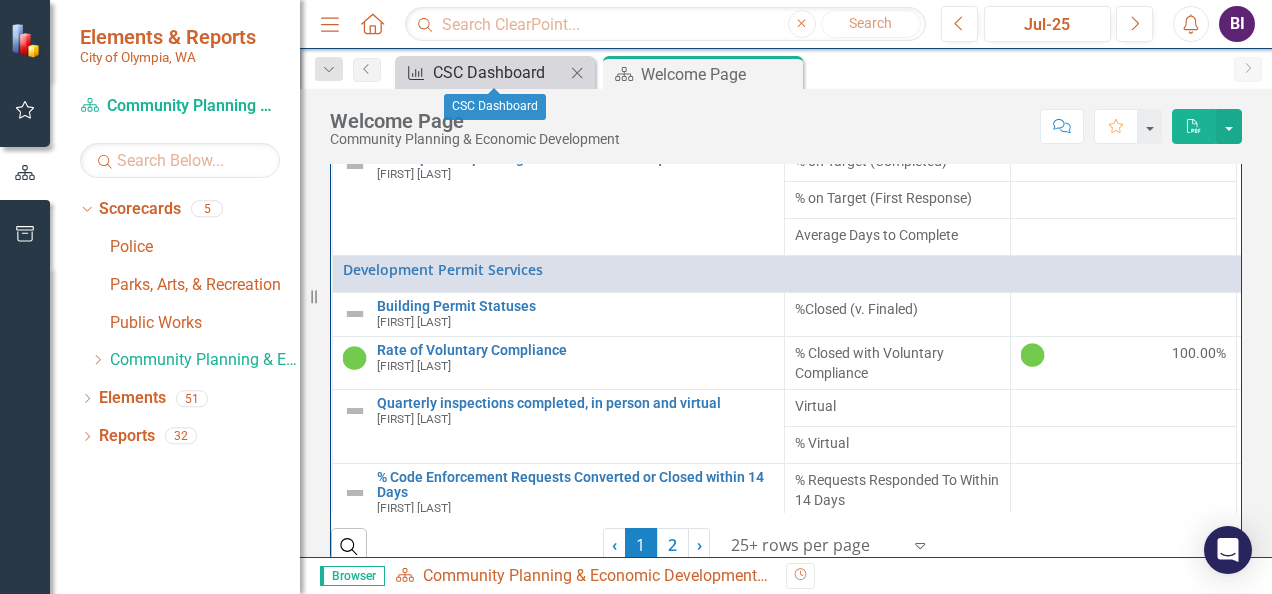click on "CSC Dashboard" at bounding box center (499, 72) 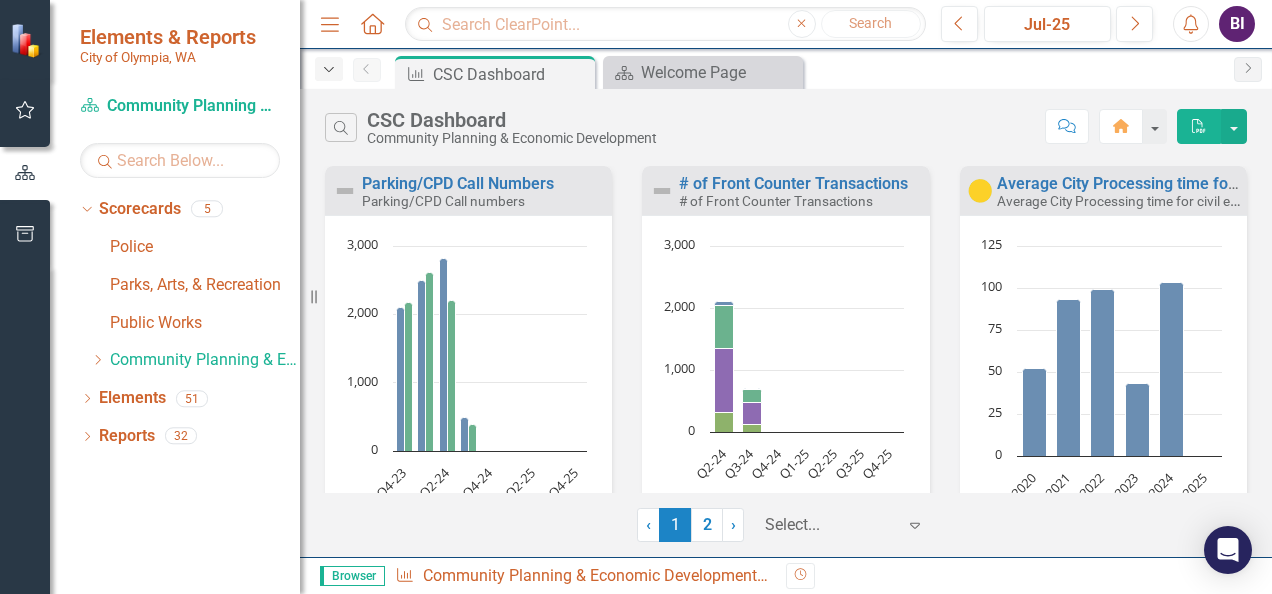 click on "Dropdown" 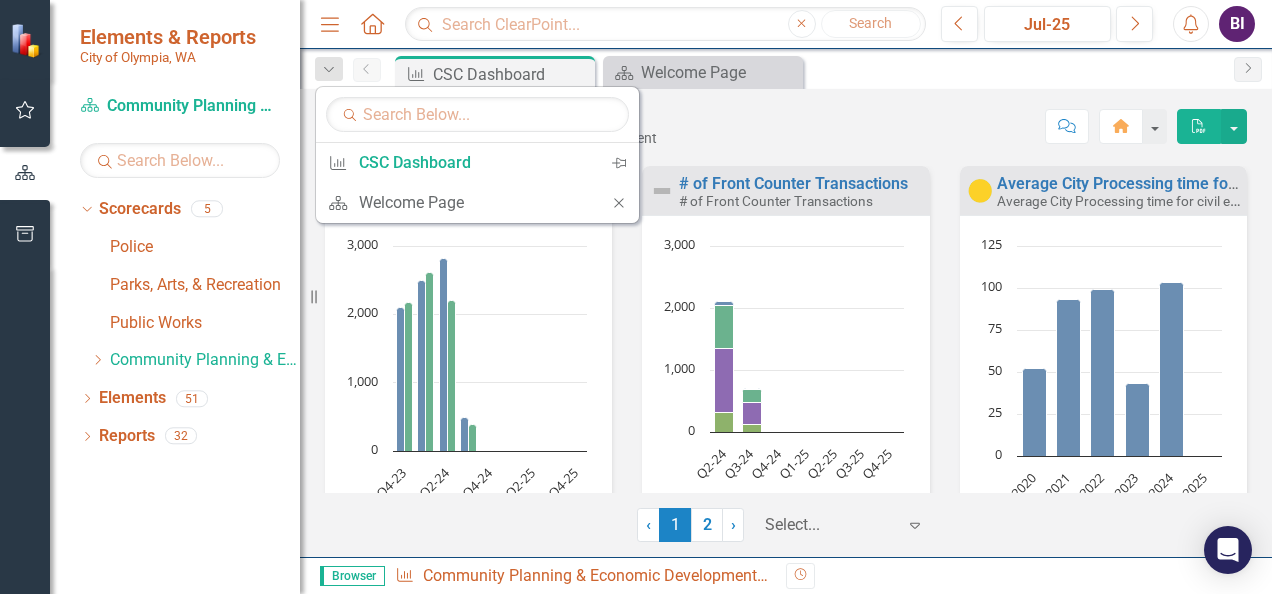 click on "Search CSC Dashboard Community Planning & Economic Development Comment Home PDF" at bounding box center [786, 127] 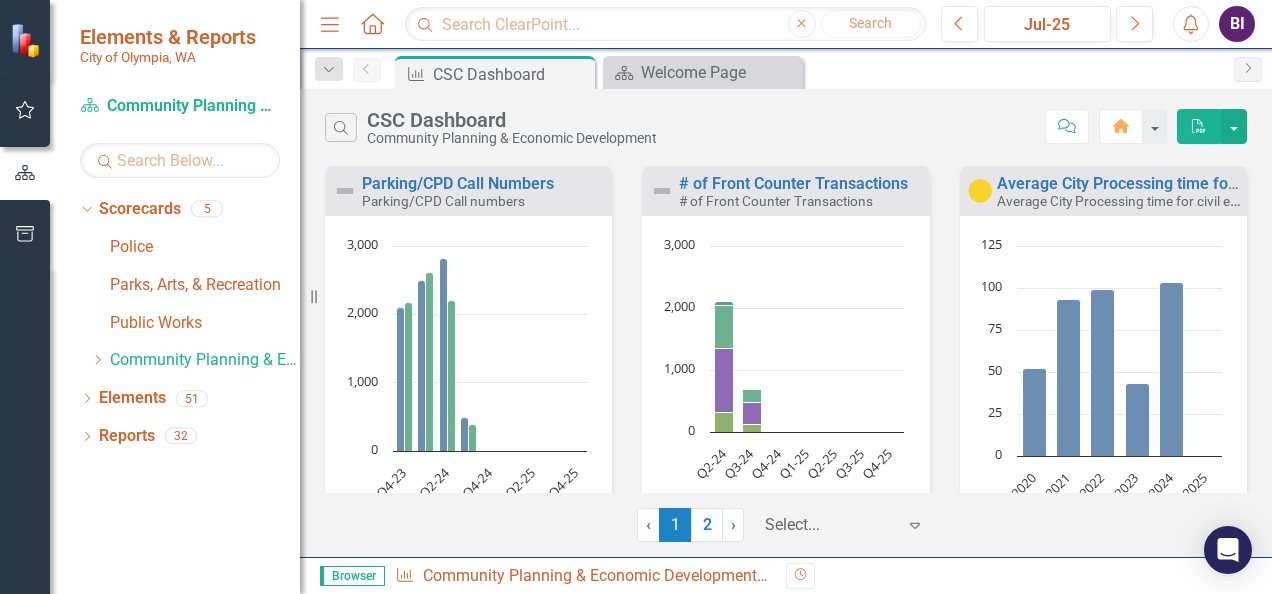 click on "‹ Previous 1 (current) 2 › Next Select... Expand" at bounding box center (786, 525) 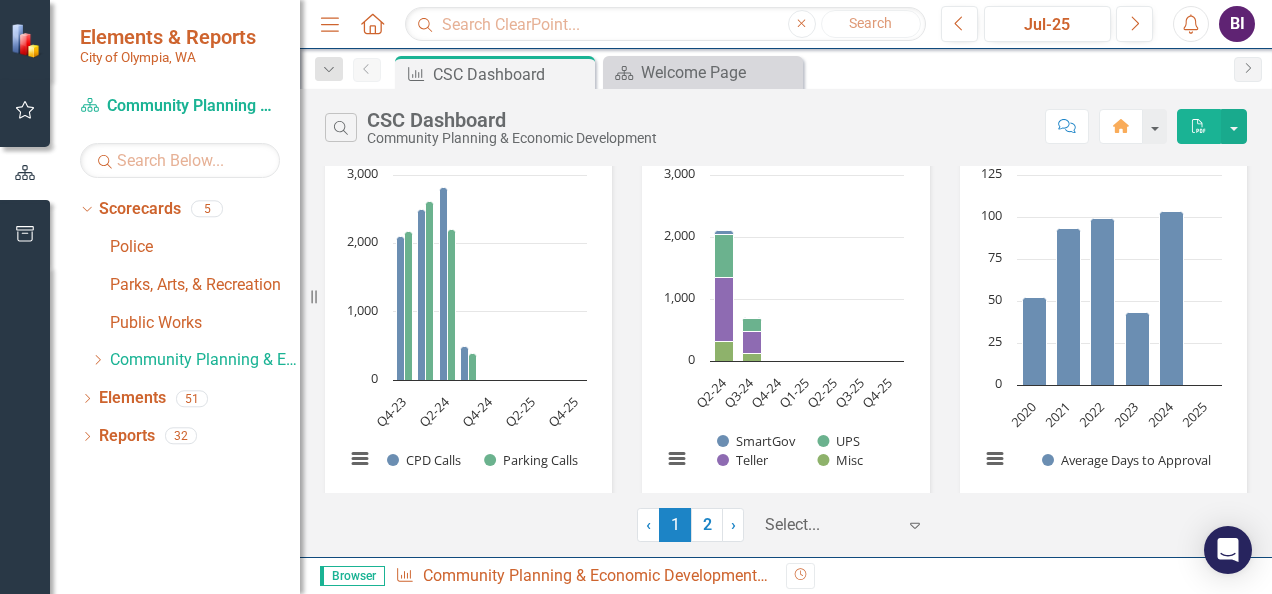 scroll, scrollTop: 100, scrollLeft: 0, axis: vertical 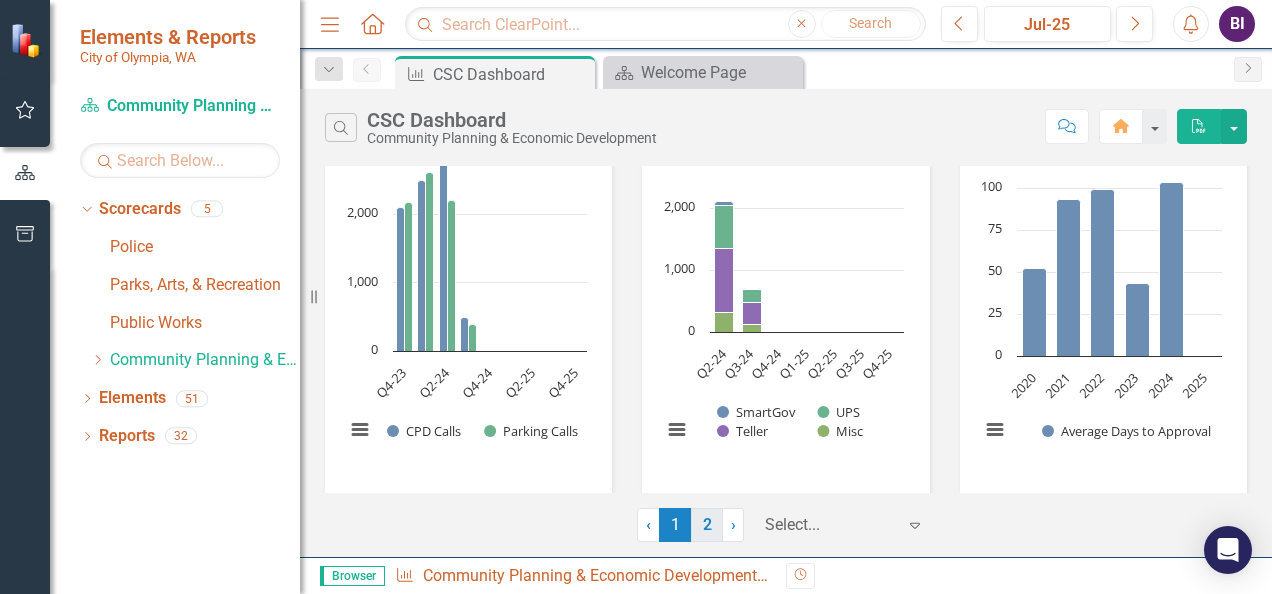 click on "2" at bounding box center (707, 525) 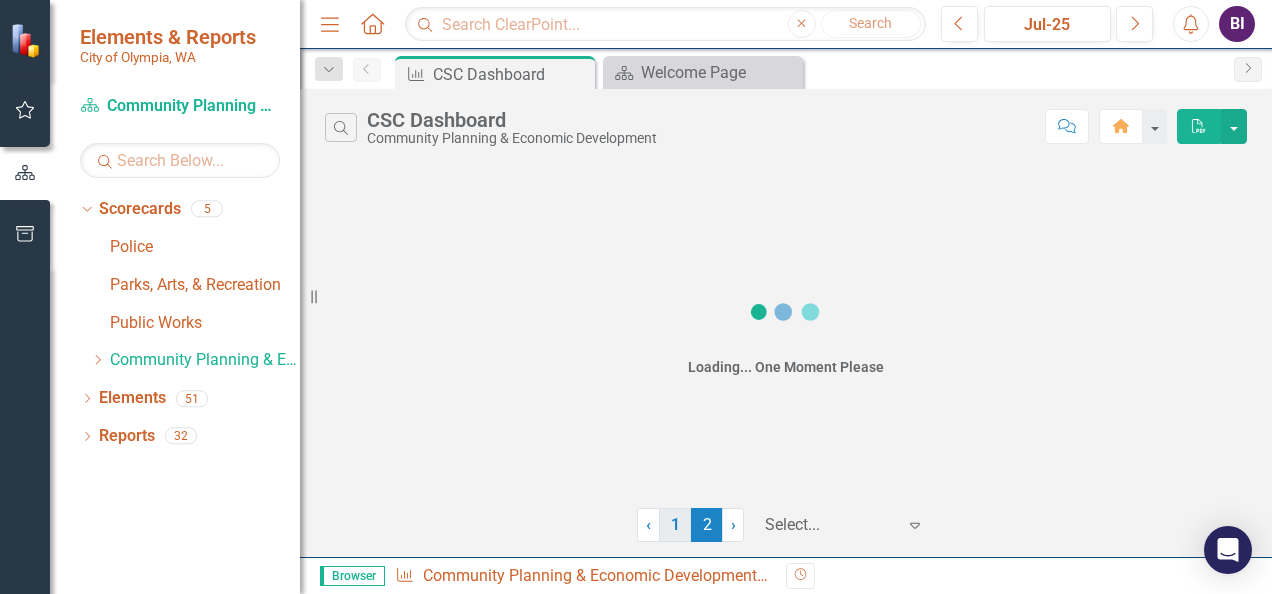 scroll, scrollTop: 0, scrollLeft: 0, axis: both 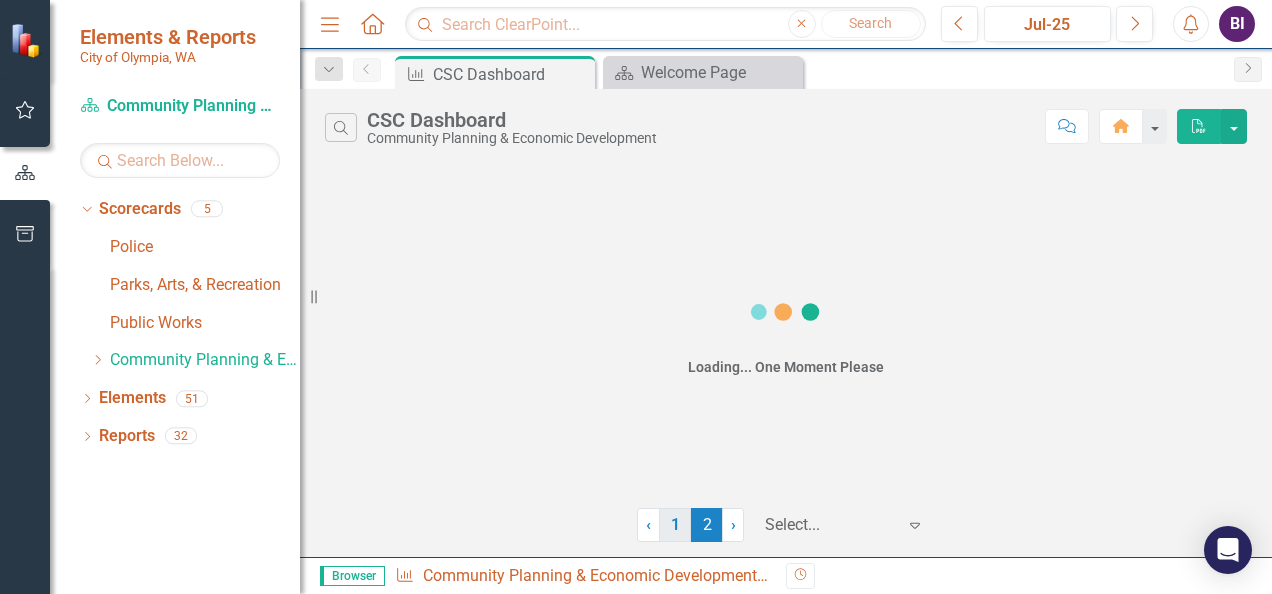 click on "1" at bounding box center (675, 525) 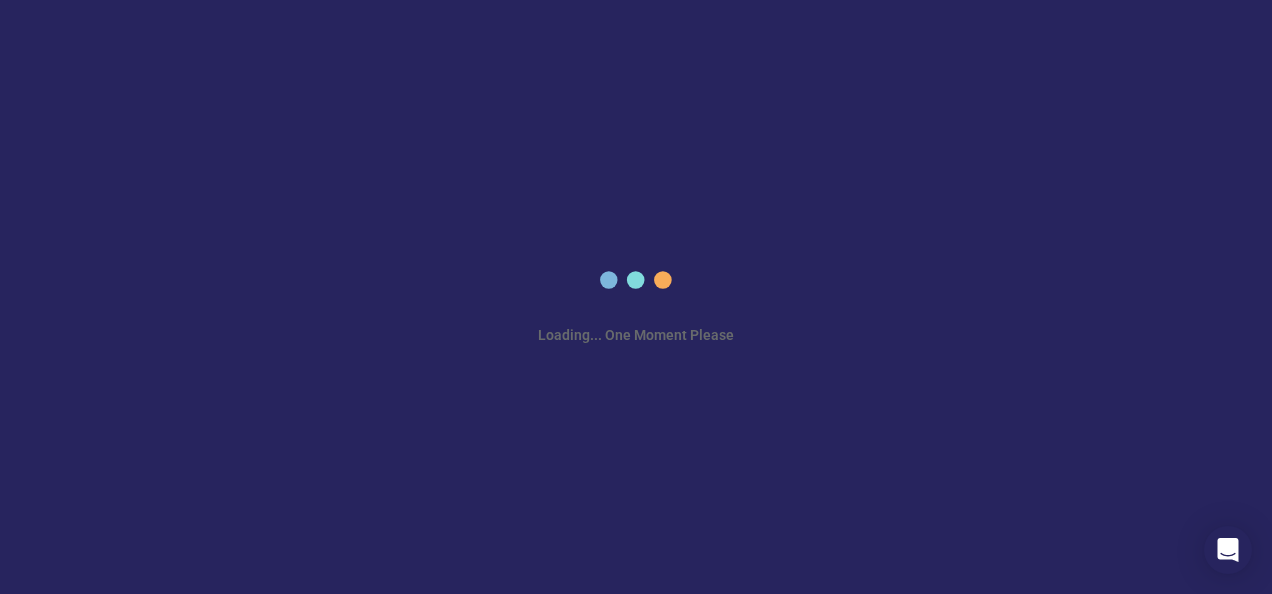 scroll, scrollTop: 0, scrollLeft: 0, axis: both 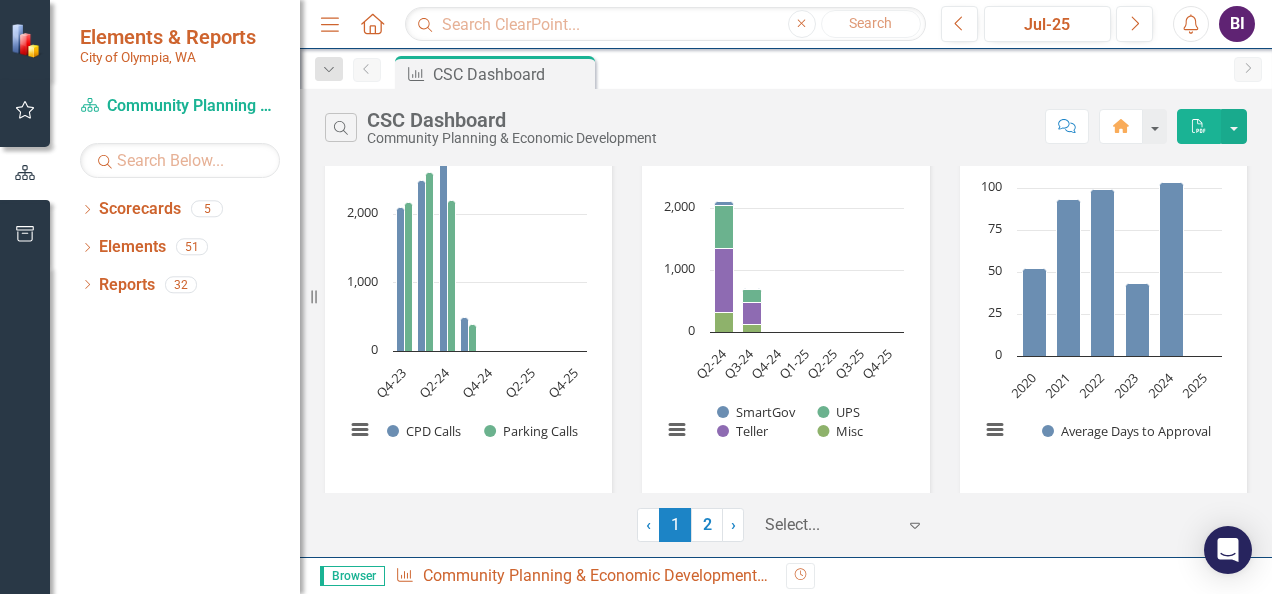 click 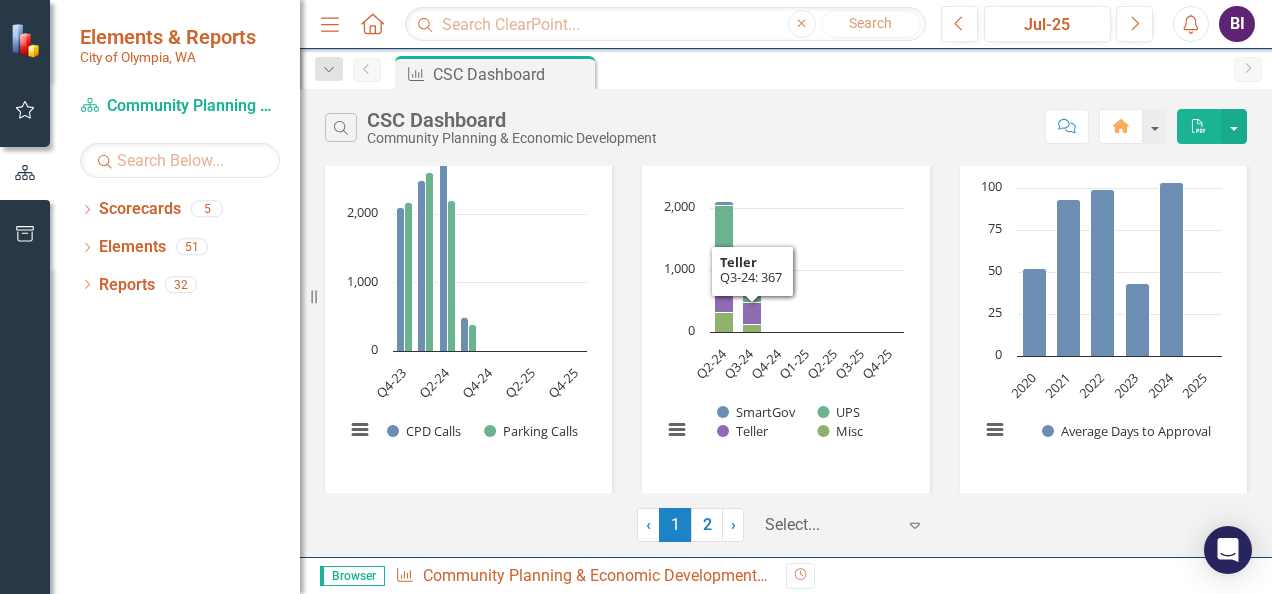 scroll, scrollTop: 0, scrollLeft: 0, axis: both 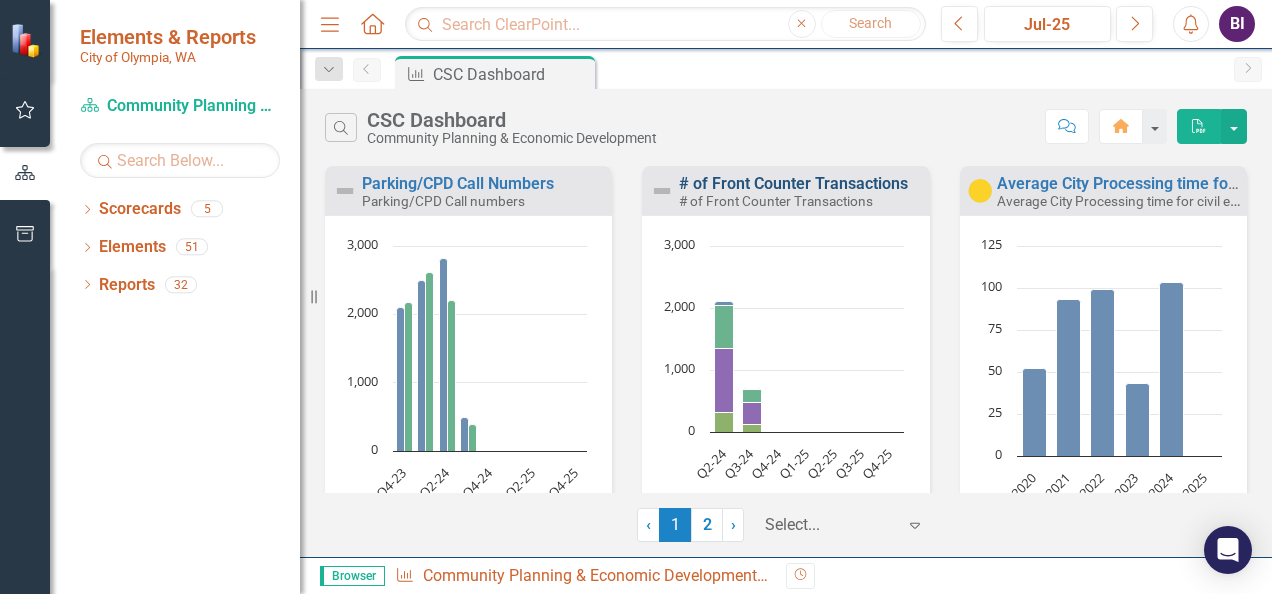 click on "# of Front Counter Transactions" at bounding box center [793, 183] 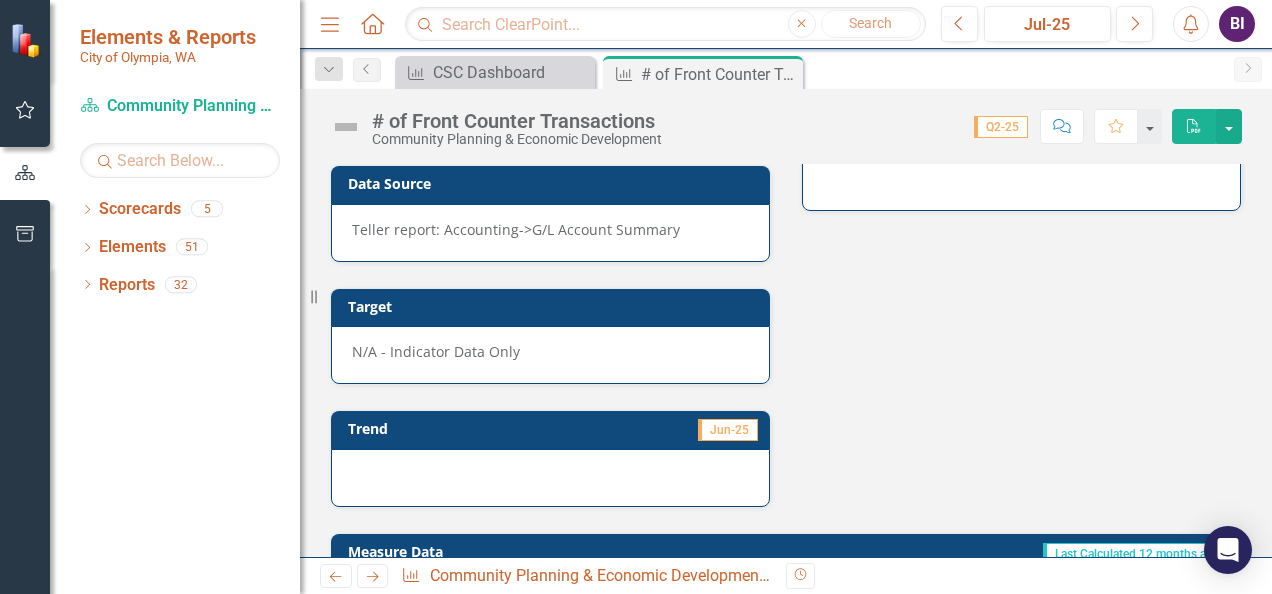 scroll, scrollTop: 0, scrollLeft: 0, axis: both 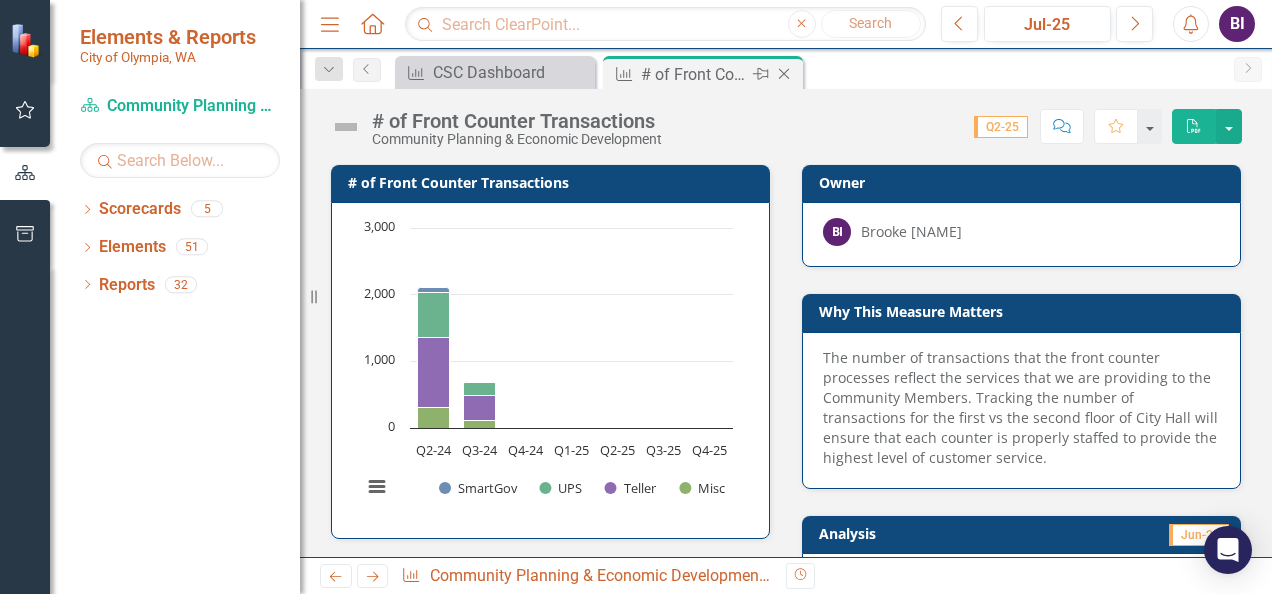 click on "# of Front Counter Transactions" at bounding box center (694, 74) 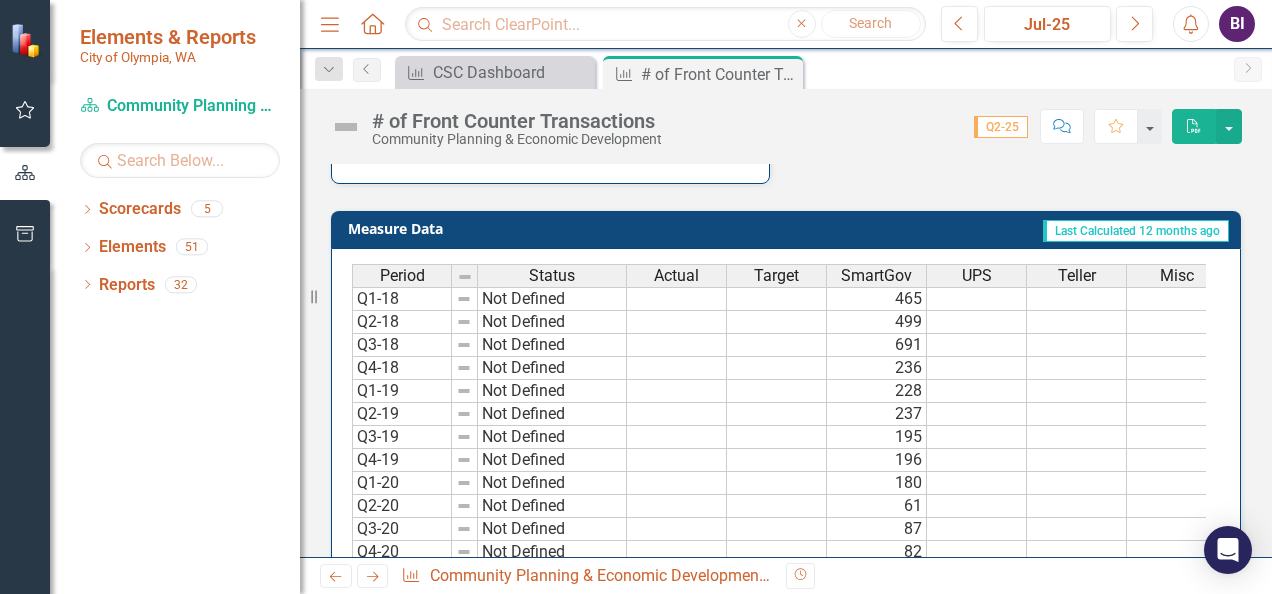 scroll, scrollTop: 0, scrollLeft: 0, axis: both 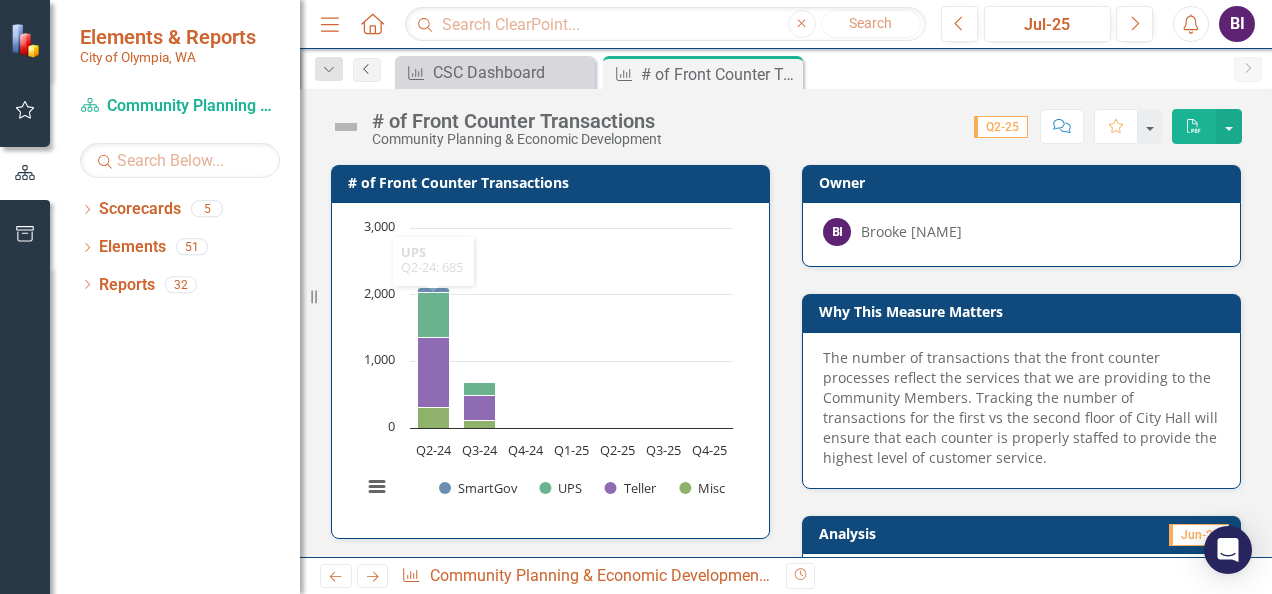 click on "Previous" at bounding box center [367, 70] 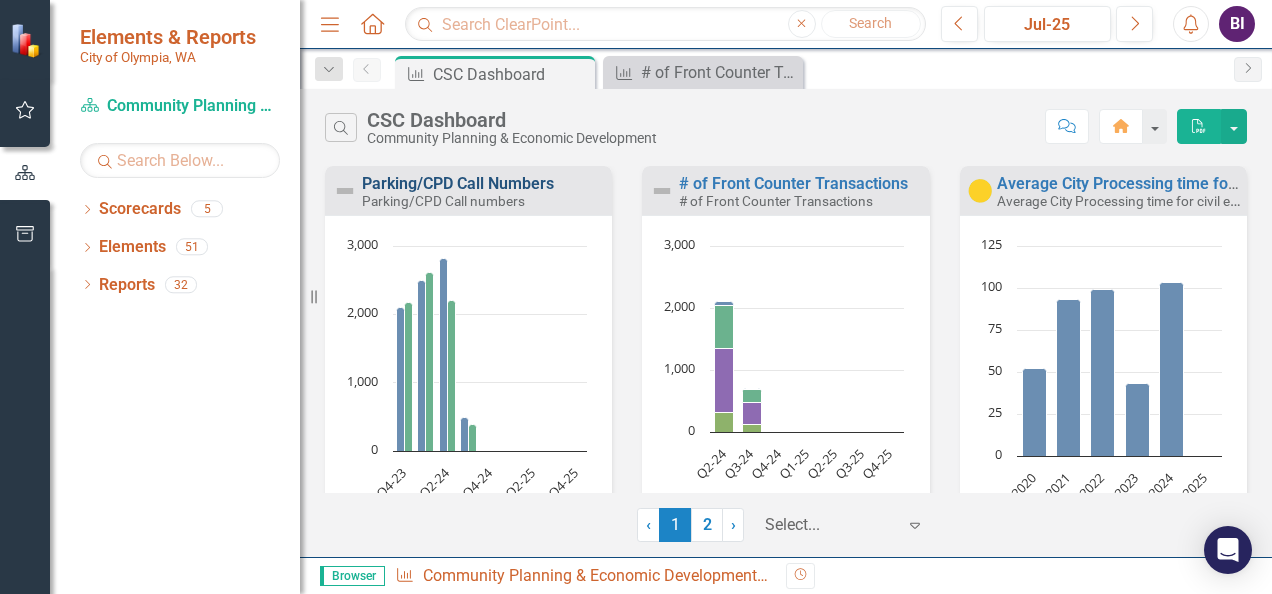 click on "Parking/CPD Call Numbers" at bounding box center (458, 183) 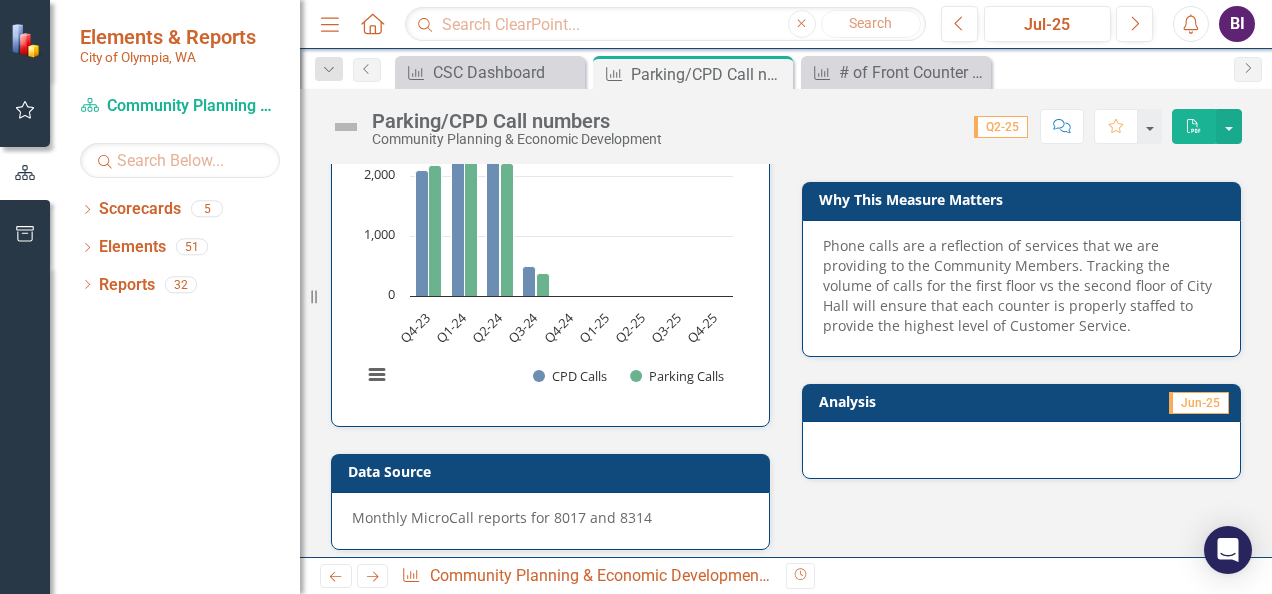 scroll, scrollTop: 0, scrollLeft: 0, axis: both 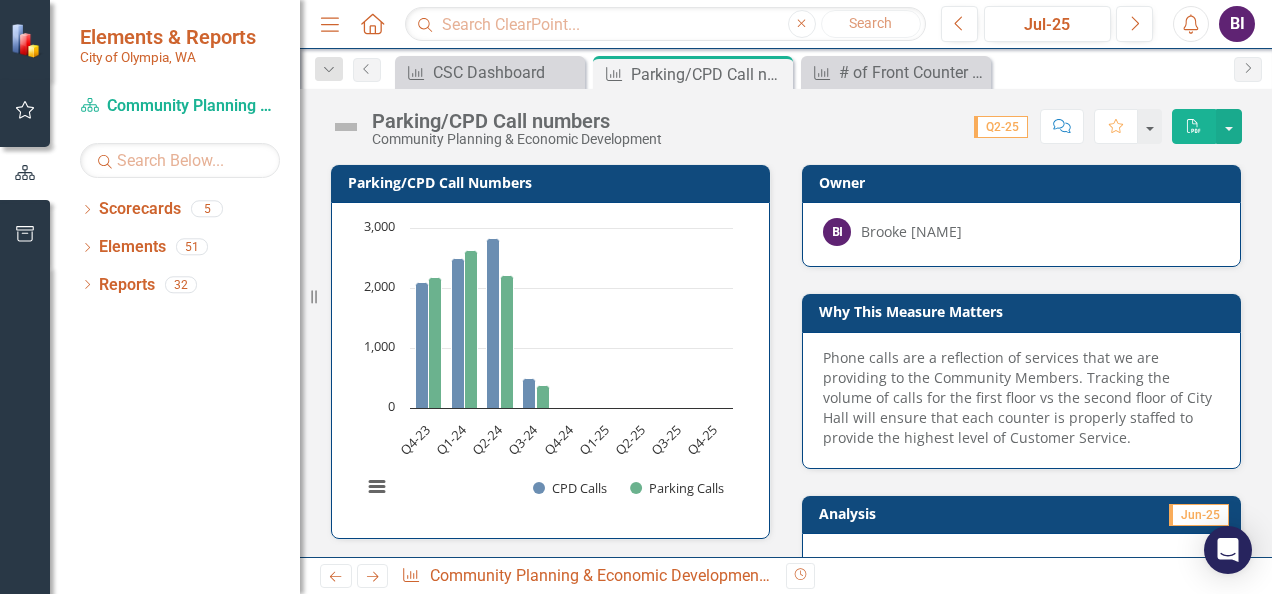 click on "Comment Favorite PDF" at bounding box center (1136, 126) 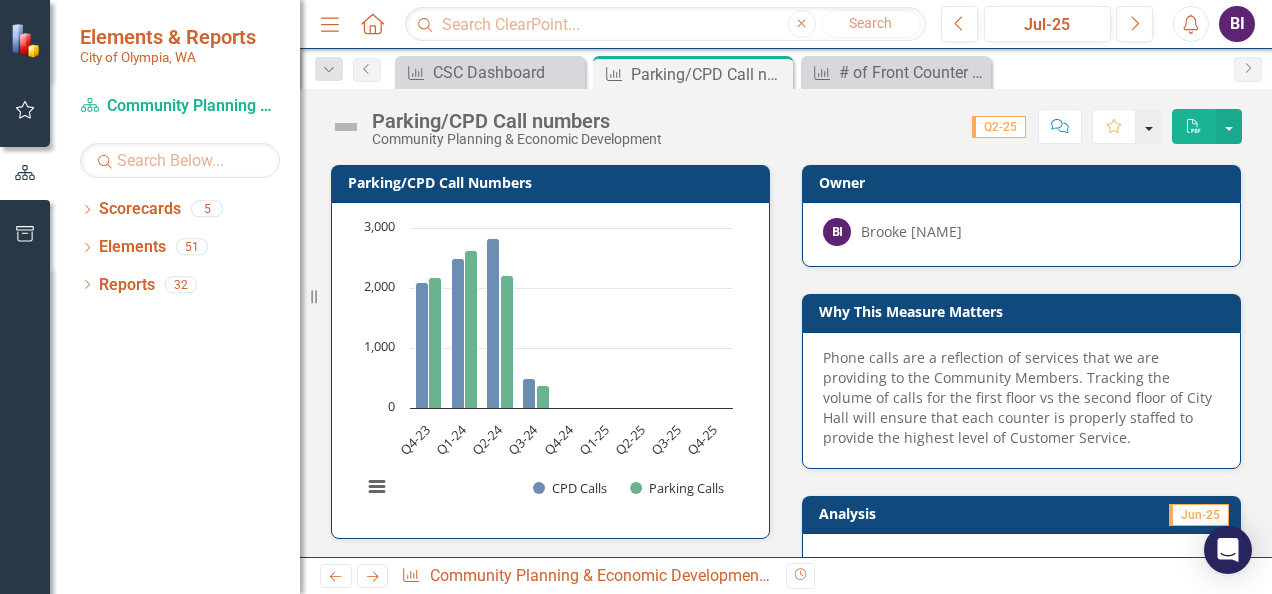 click at bounding box center (1149, 126) 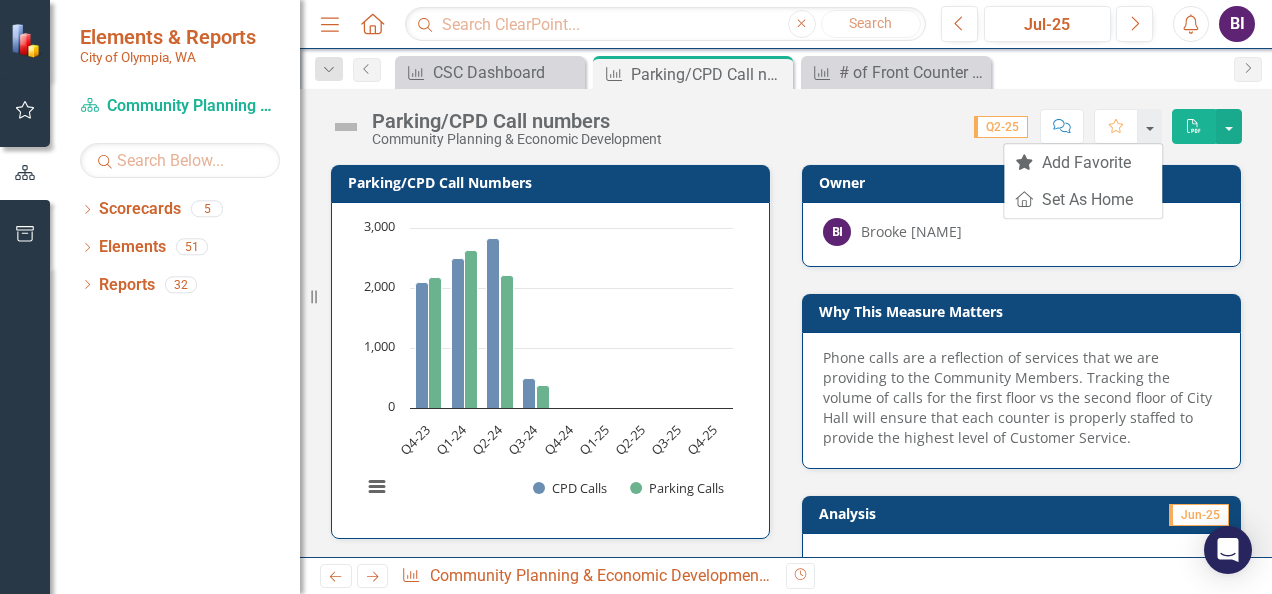 click on "Q2-25" at bounding box center [1001, 127] 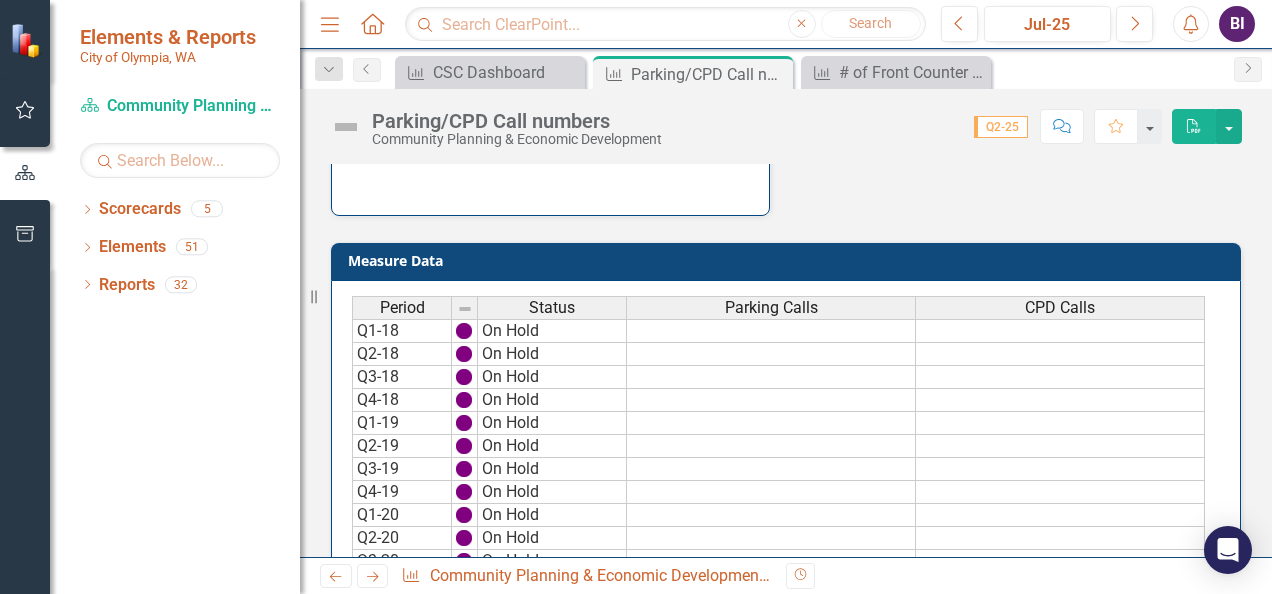 scroll, scrollTop: 0, scrollLeft: 0, axis: both 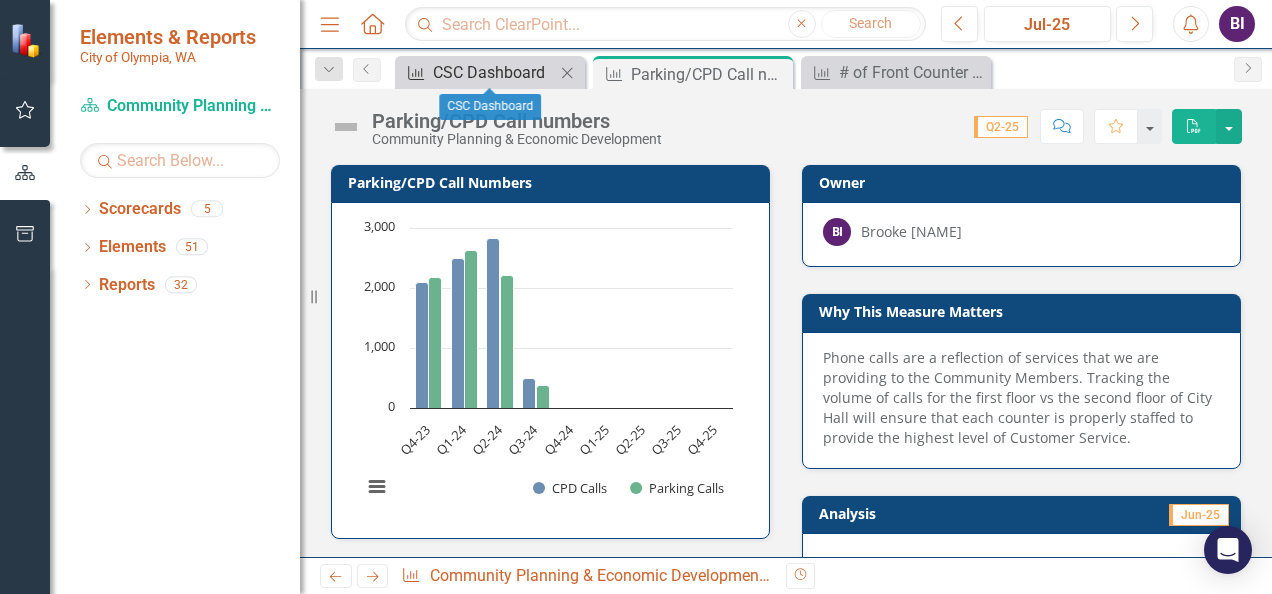 click on "CSC Dashboard" at bounding box center (494, 72) 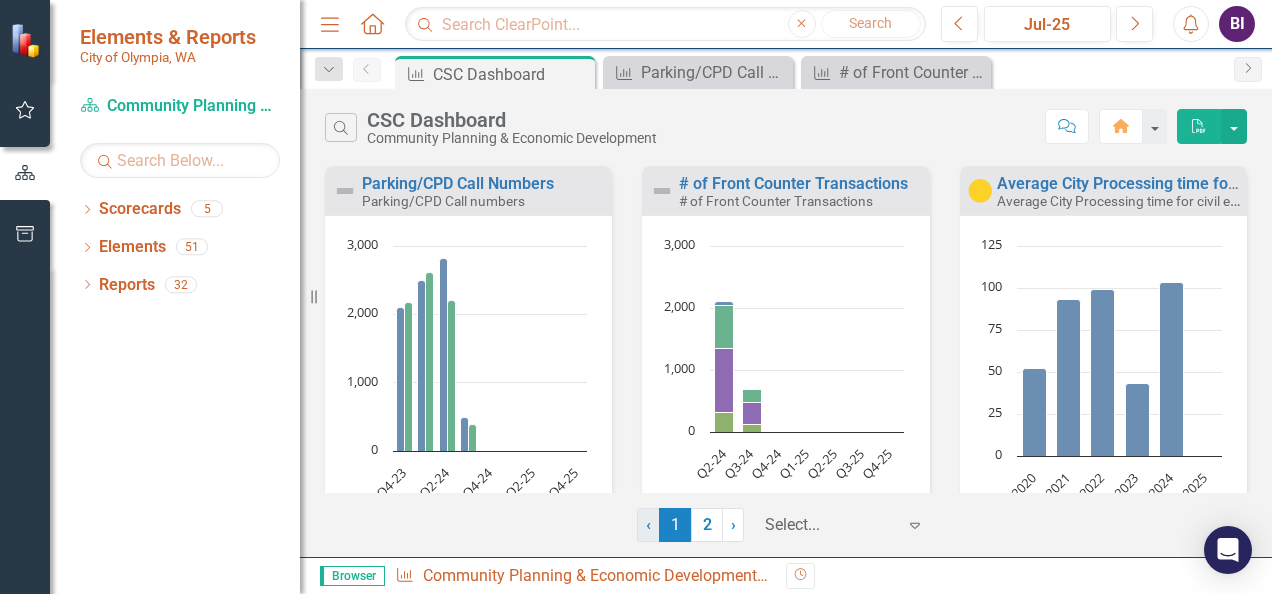 click on "‹" at bounding box center [648, 524] 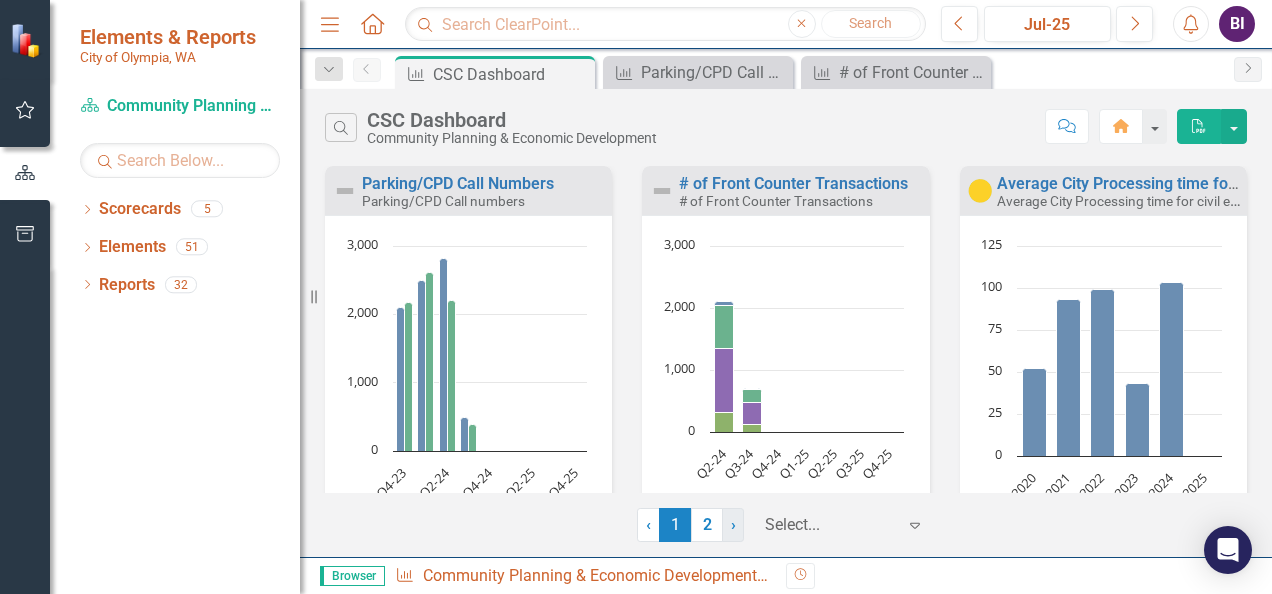 click on "›" at bounding box center (733, 524) 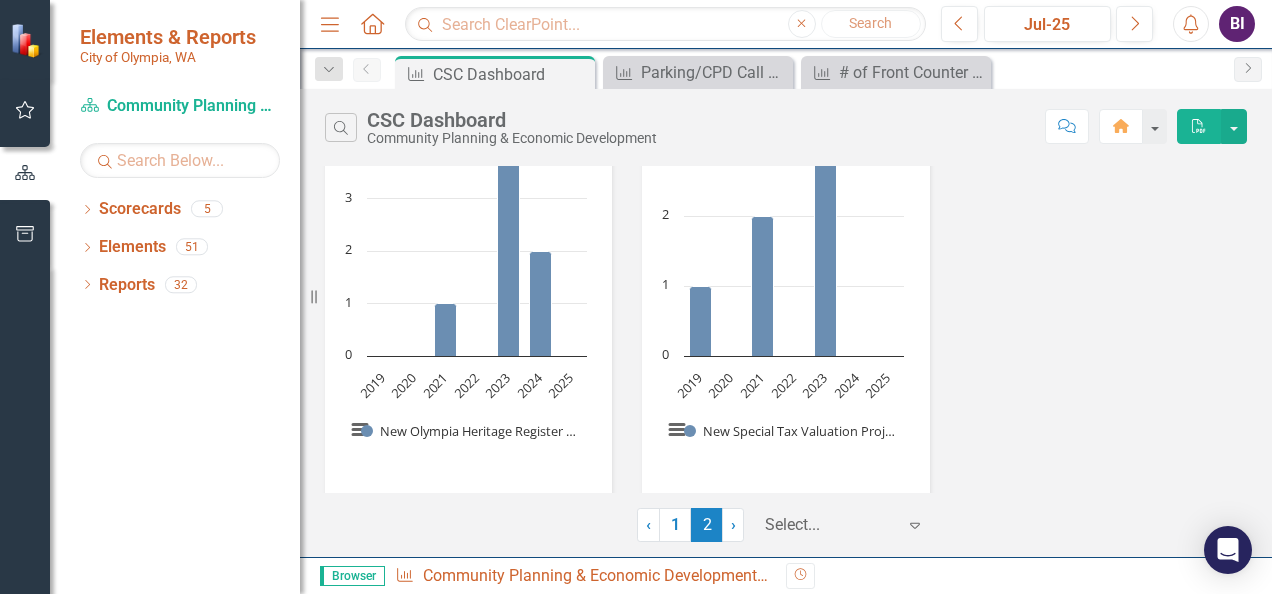 scroll, scrollTop: 1848, scrollLeft: 0, axis: vertical 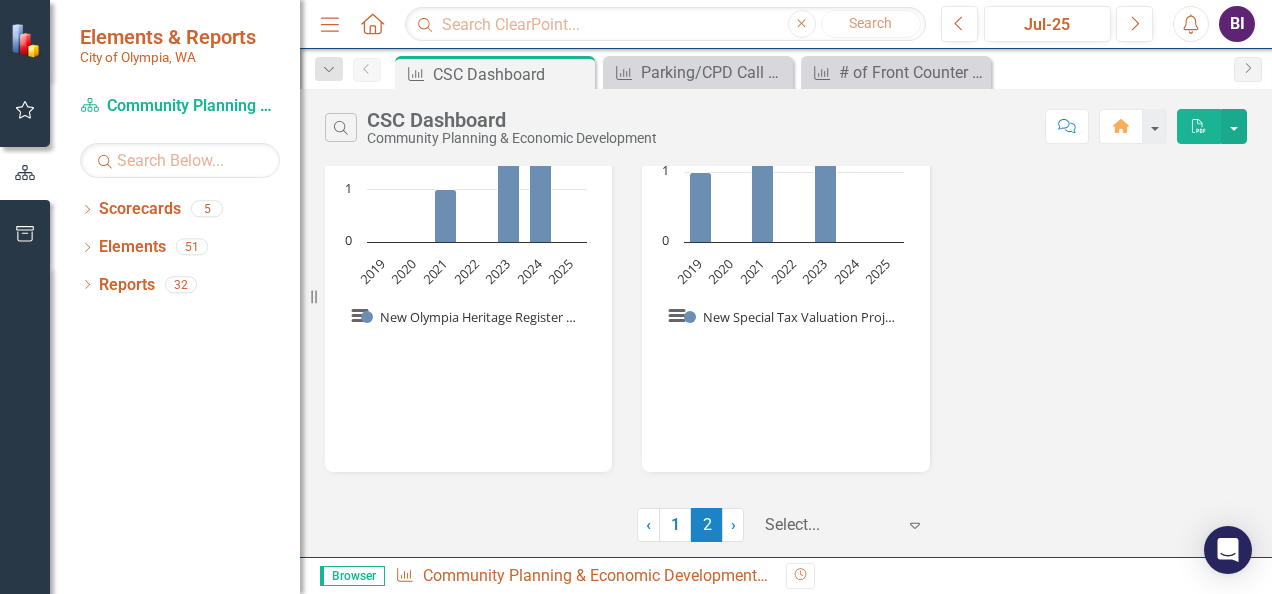 click on "QAlert Response Time QAlert Response Time Loading... Chart Combination chart with 3 data series. QAlert Response Time (Chart Type: Column)
Plot Bands
Q3-24
Response Time - Avg: 1.40	Parking Issues - Avg: 1.50	Abandoned/Inoperable Vehicle on ROW - Avg: 1.30
Q4-24
Response Time - Avg: No Value	Parking Issues - Avg: No Value	Abandoned/Inoperable Vehicle on ROW - Avg: No Value
Q1-25
Response Time - Avg: No Value	Parking Issues - Avg: No Value	Abandoned/Inoperable Vehicle on ROW - Avg: No Value
Q2-25
Response Time - Avg: No Value	Parking Issues - Avg: No Value	Abandoned/Inoperable Vehicle on ROW - Avg: No Value
Q3-25
Response Time - Avg: No Value	Parking Issues - Avg: No Value	Abandoned/Inoperable Vehicle on ROW - Avg: No Value
Q4-25
Response Time - Avg: No Value	Parking Issues - Avg: No Value	Abandoned/Inoperable Vehicle on ROW - Avg: No Value The chart has 1 X axis displaying categories.  The chart has 1 Y axis displaying Days. Data ranges from 1.3 to 1.5. Created with Highcharts 11.4.8 Days Q3-24 Q4-24 Q1-25" at bounding box center (786, -593) 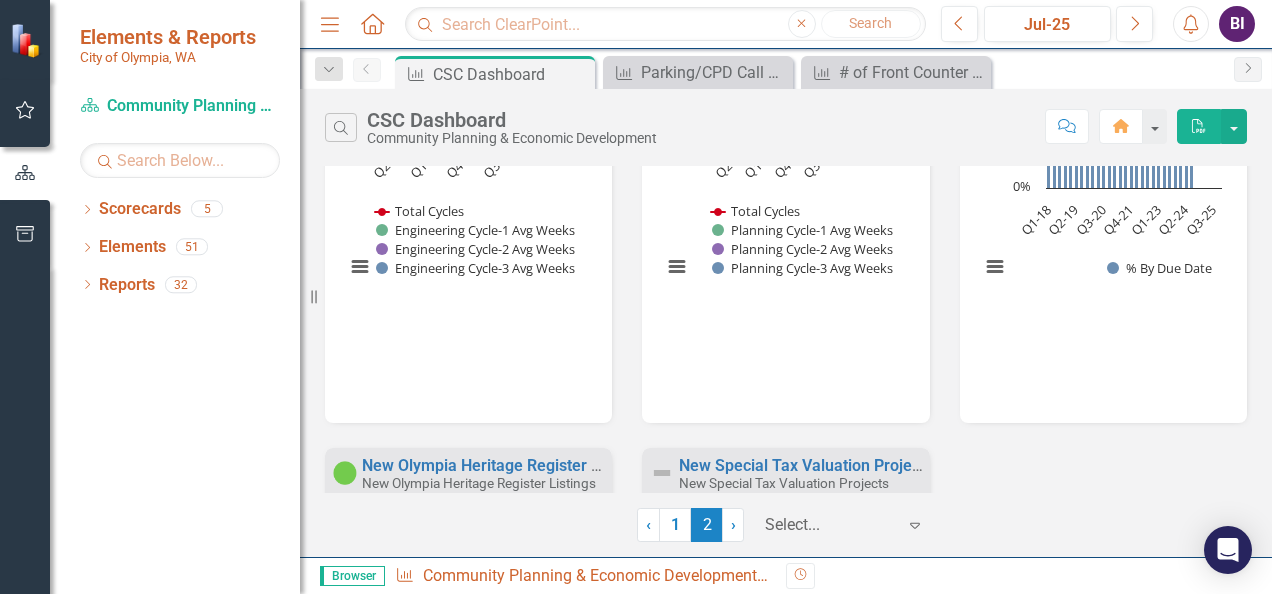 scroll, scrollTop: 1348, scrollLeft: 0, axis: vertical 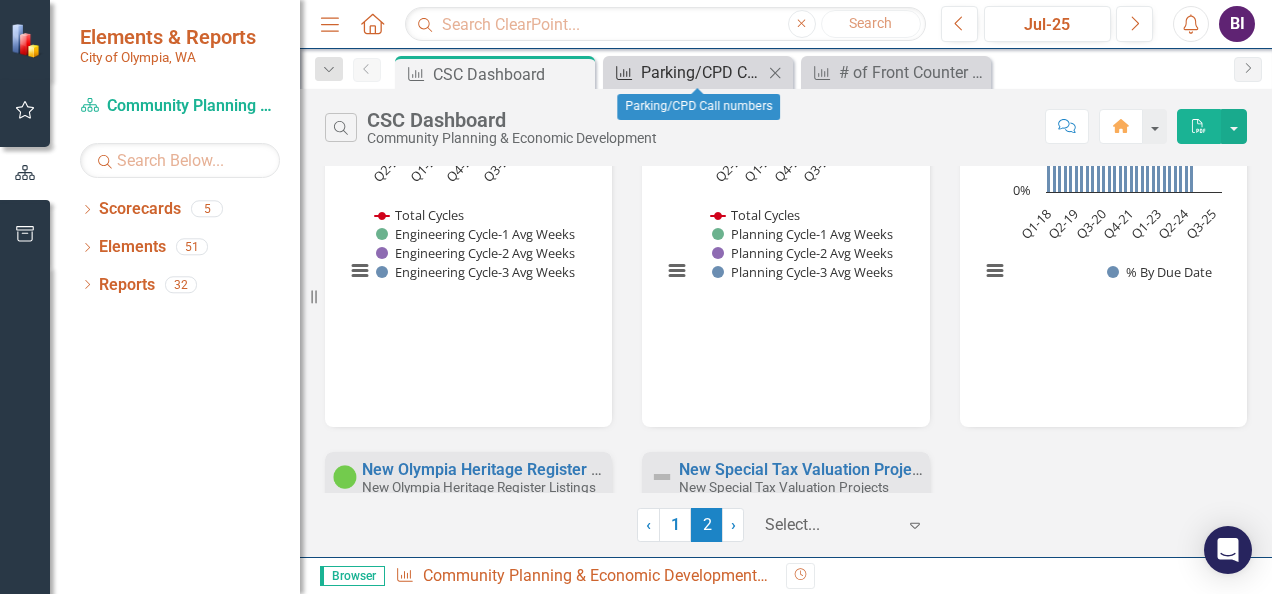 click on "Parking/CPD Call numbers" at bounding box center [702, 72] 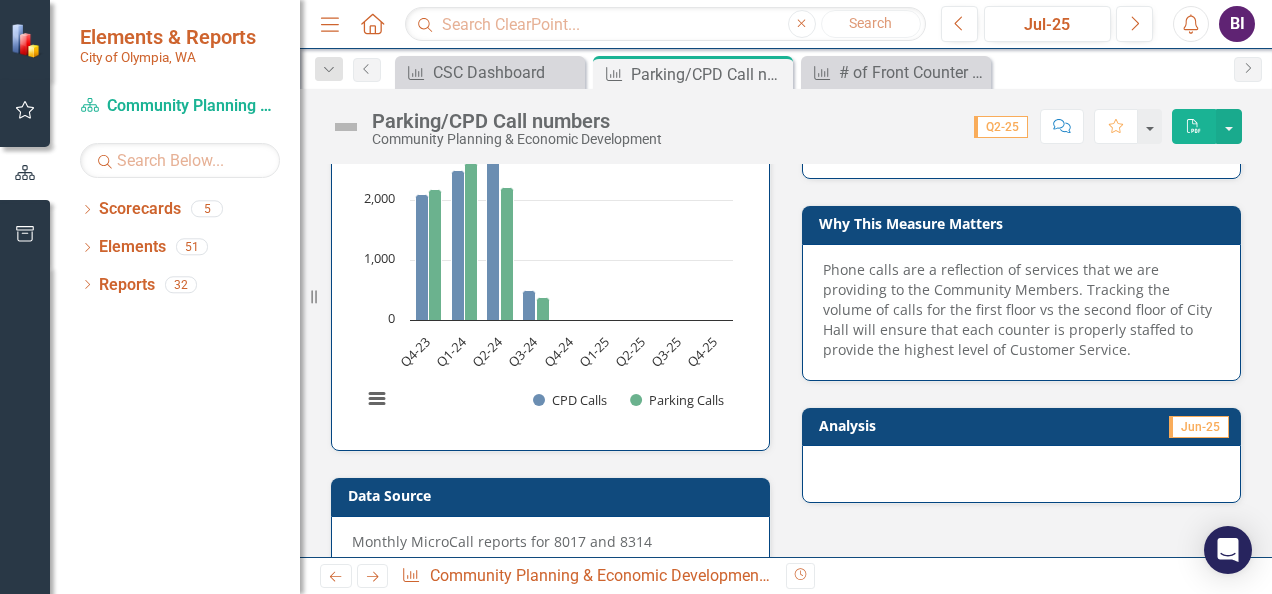 scroll, scrollTop: 0, scrollLeft: 0, axis: both 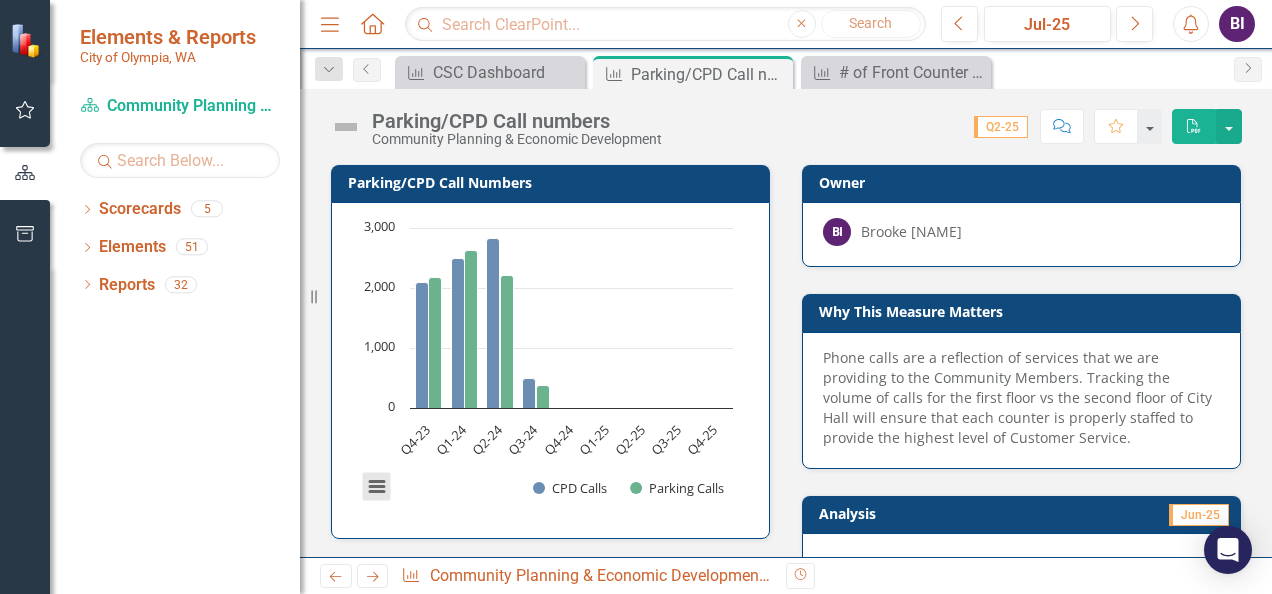 click at bounding box center [377, 487] 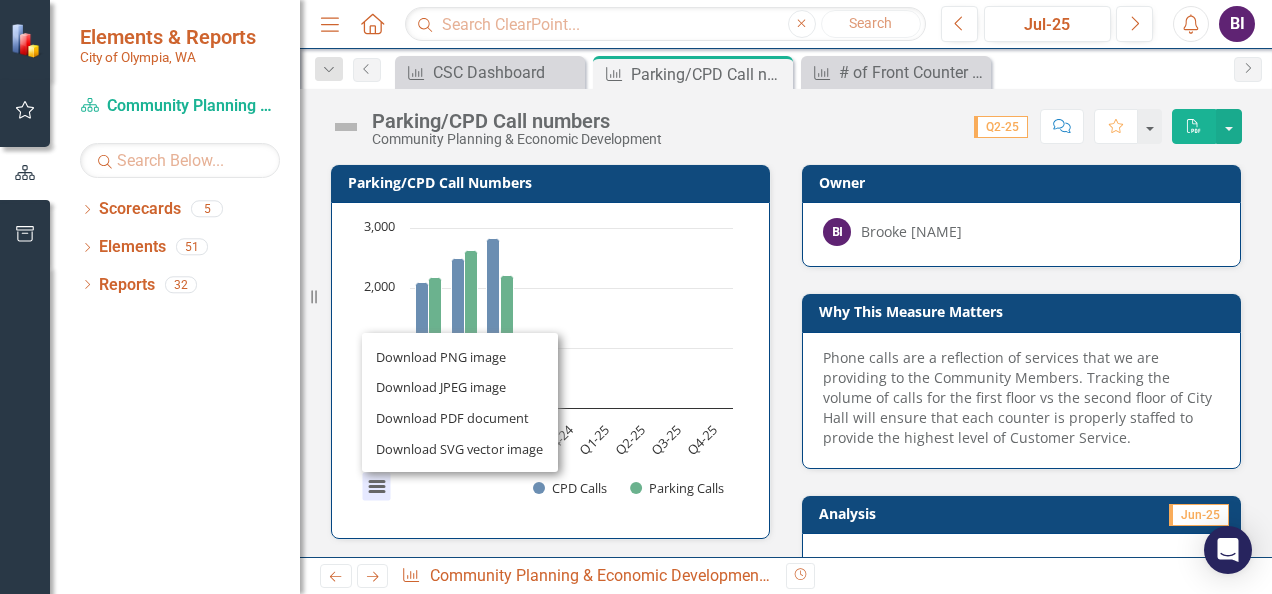 click on "Download PNG image Download JPEG image Download PDF document Download SVG vector image" at bounding box center [460, 402] 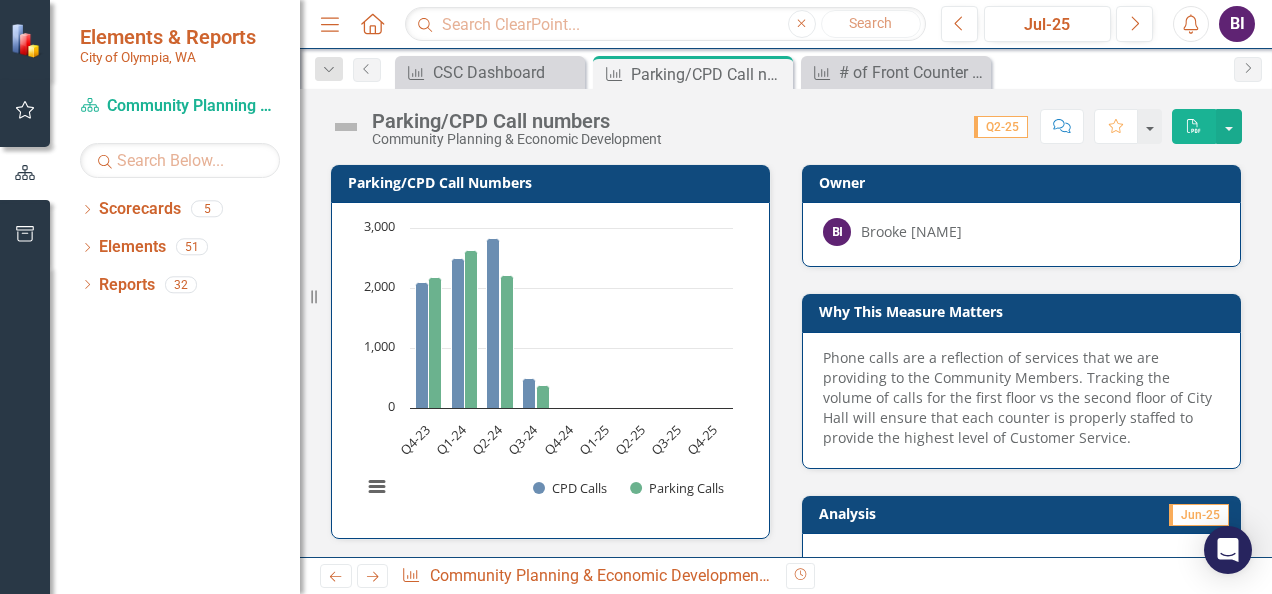 drag, startPoint x: 1180, startPoint y: 82, endPoint x: 1167, endPoint y: 76, distance: 14.3178215 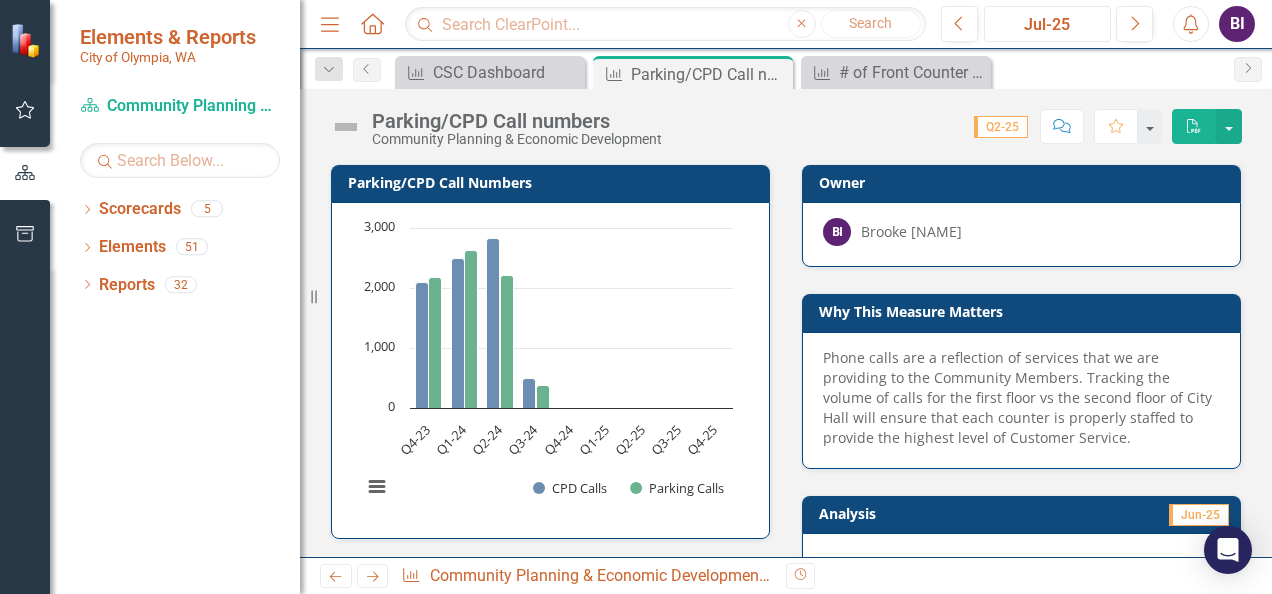click on "Jul-25" at bounding box center [1047, 25] 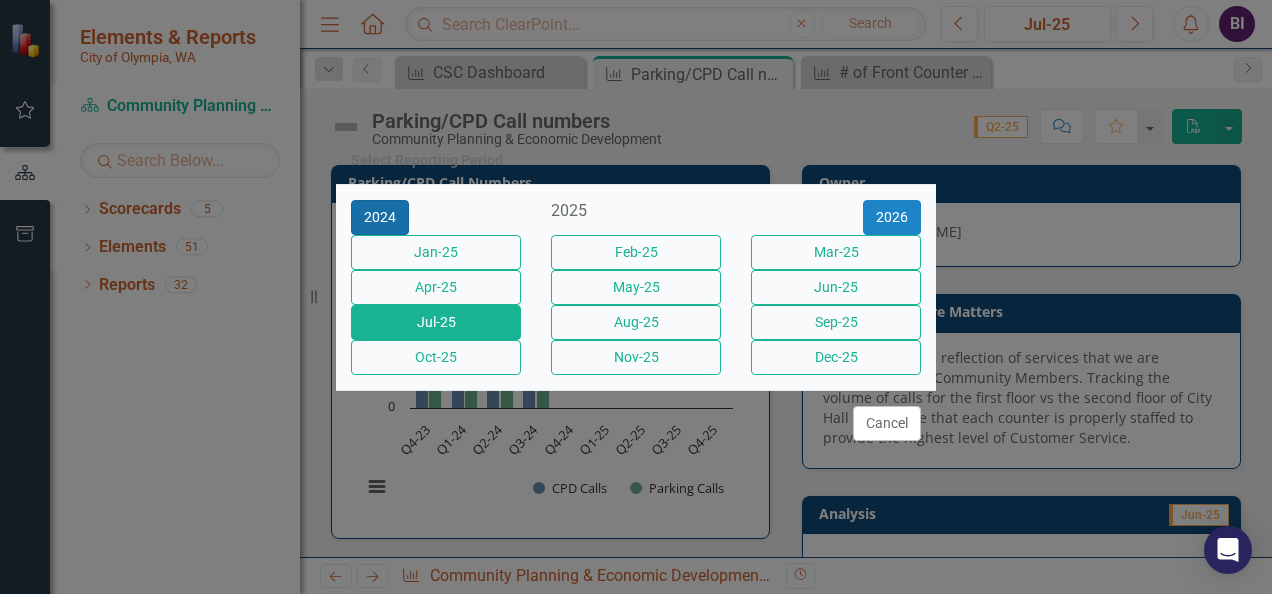 click on "2024" at bounding box center [380, 217] 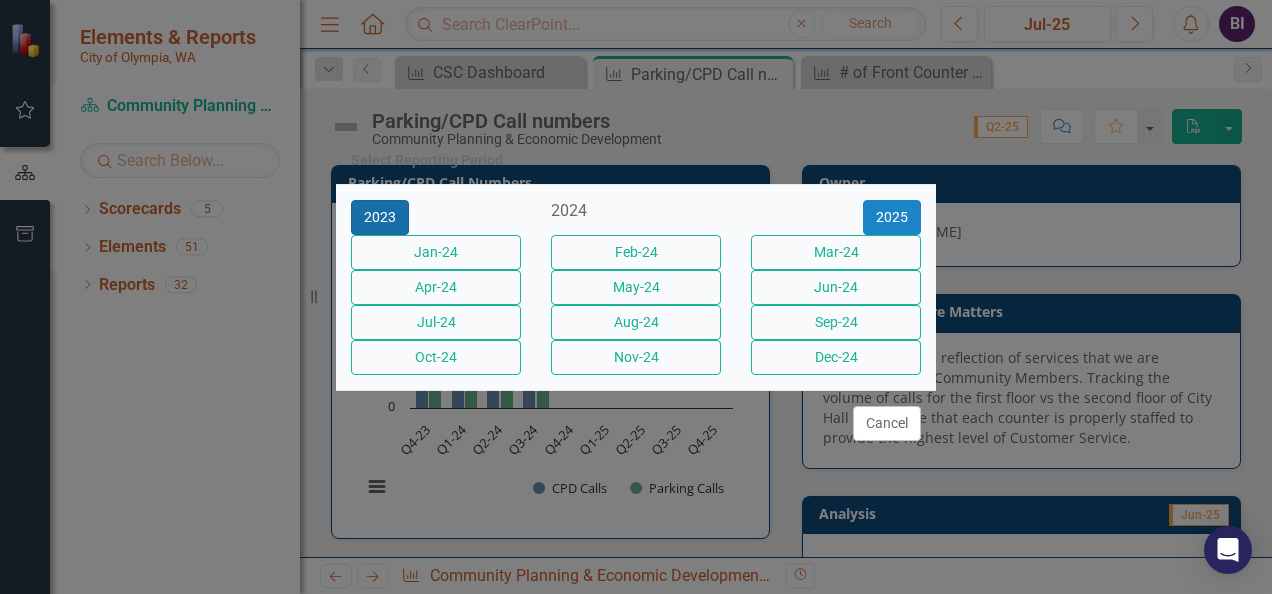 click on "2023" at bounding box center [380, 217] 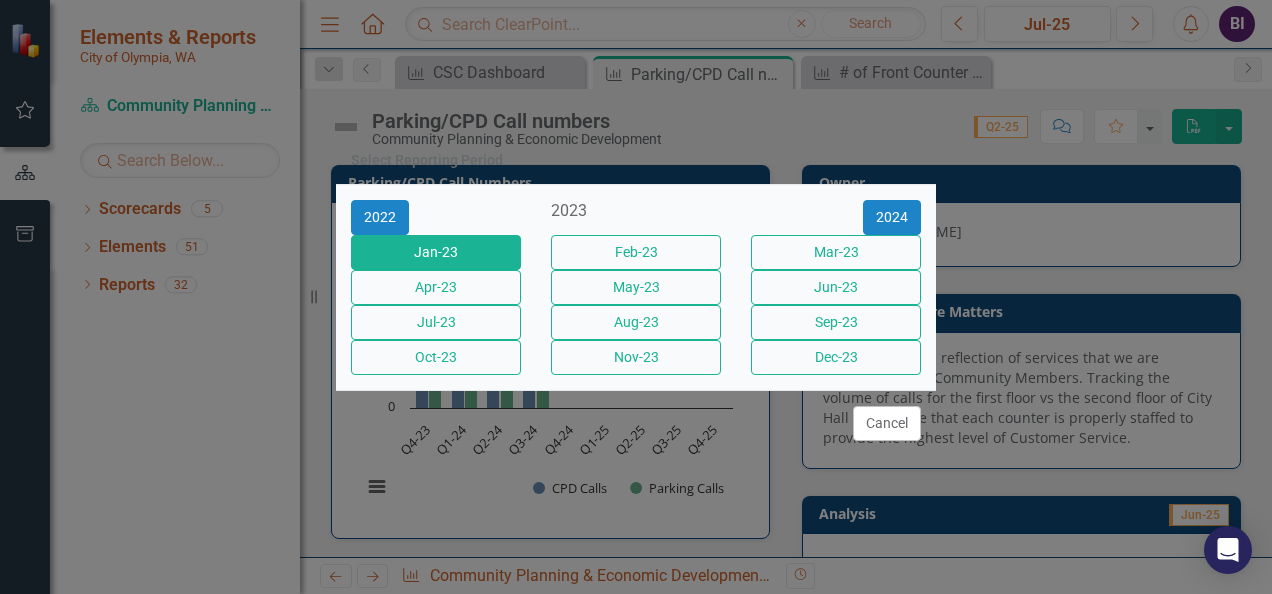 click on "Jan-23" at bounding box center (436, 252) 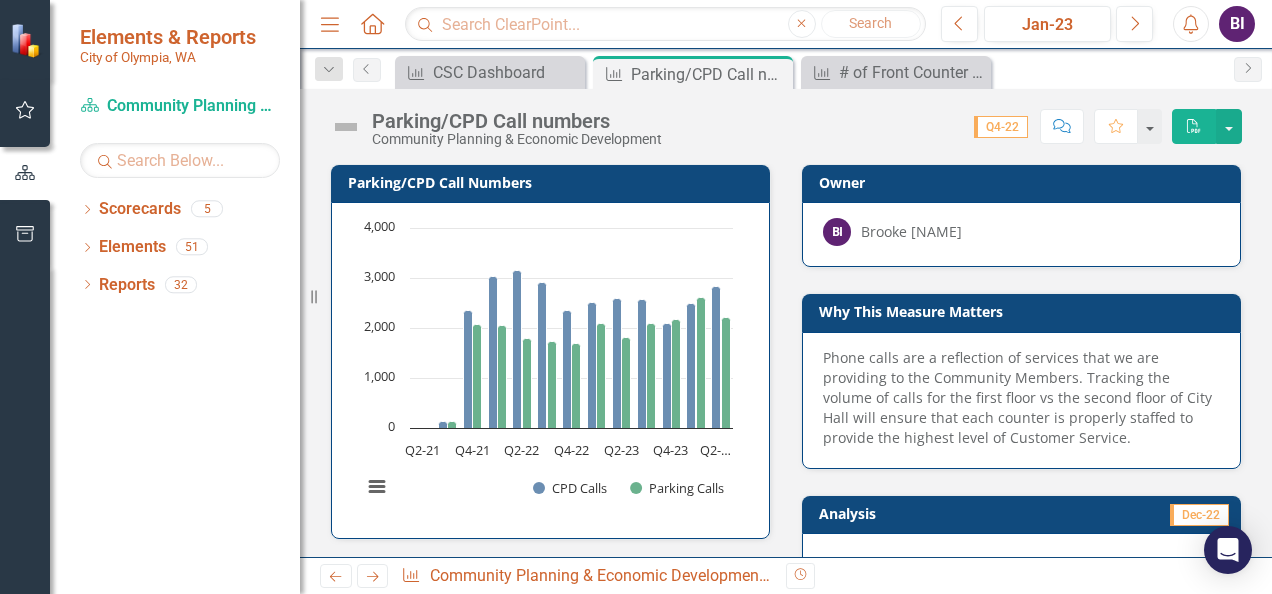 click on "Why This Measure Matters Phone calls are a reflection of services that we are providing to the Community Members. Tracking the volume of calls for the first floor vs the second floor of City Hall will ensure that each counter is properly staffed to provide the highest level of Customer Service." at bounding box center (1021, 368) 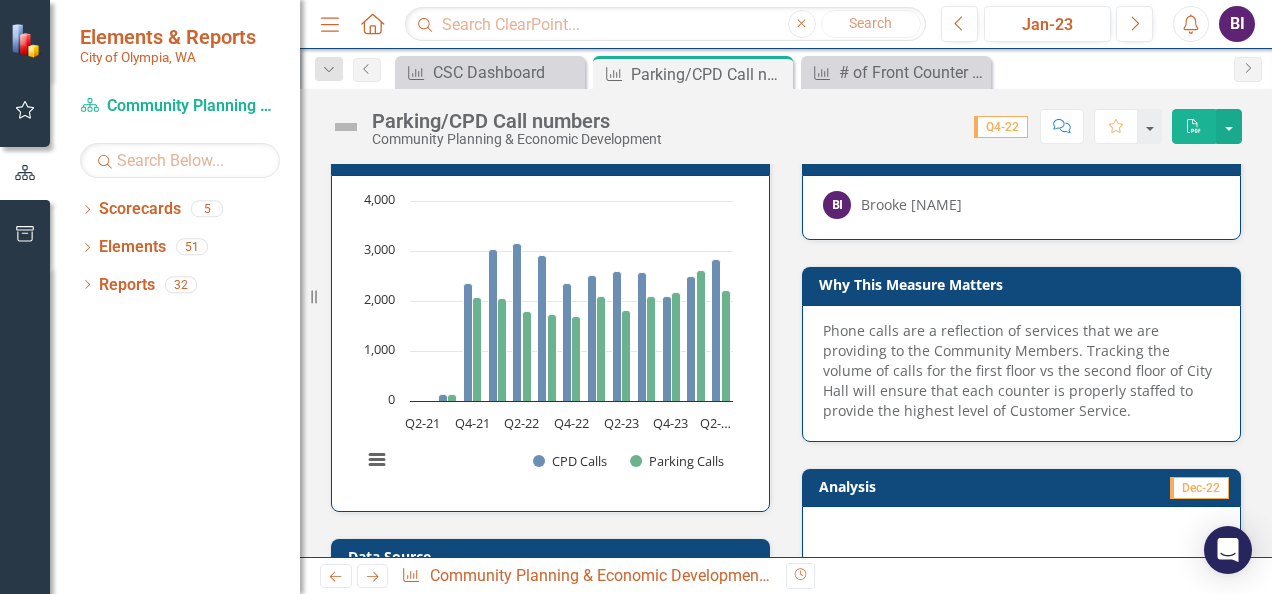 scroll, scrollTop: 0, scrollLeft: 0, axis: both 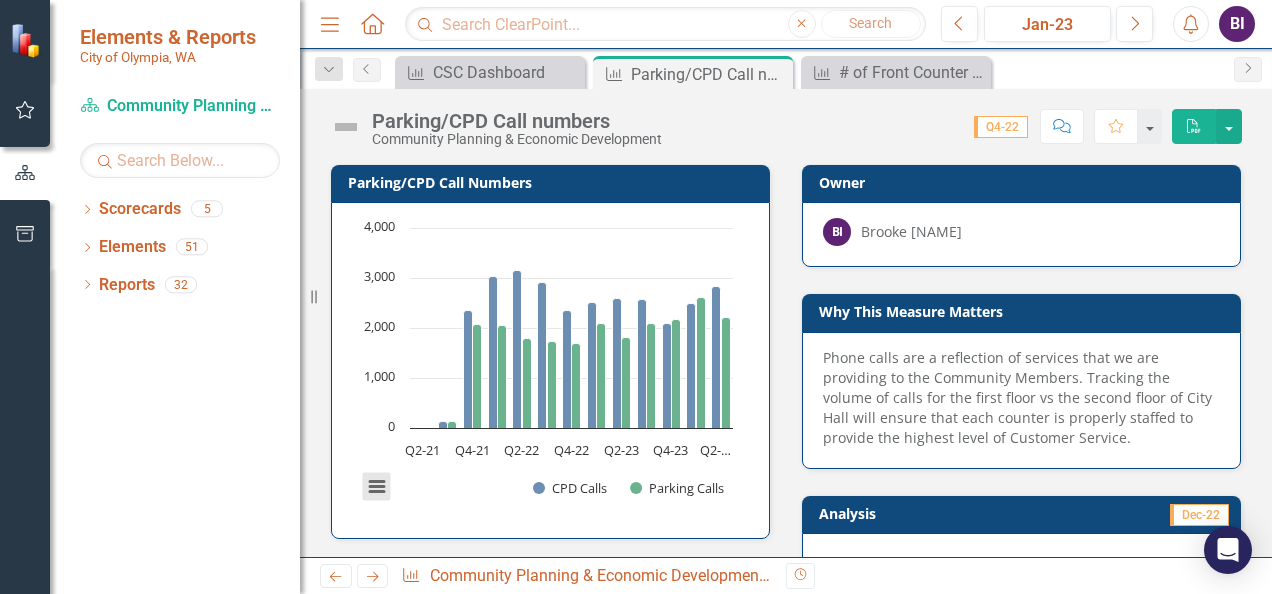 click at bounding box center [377, 487] 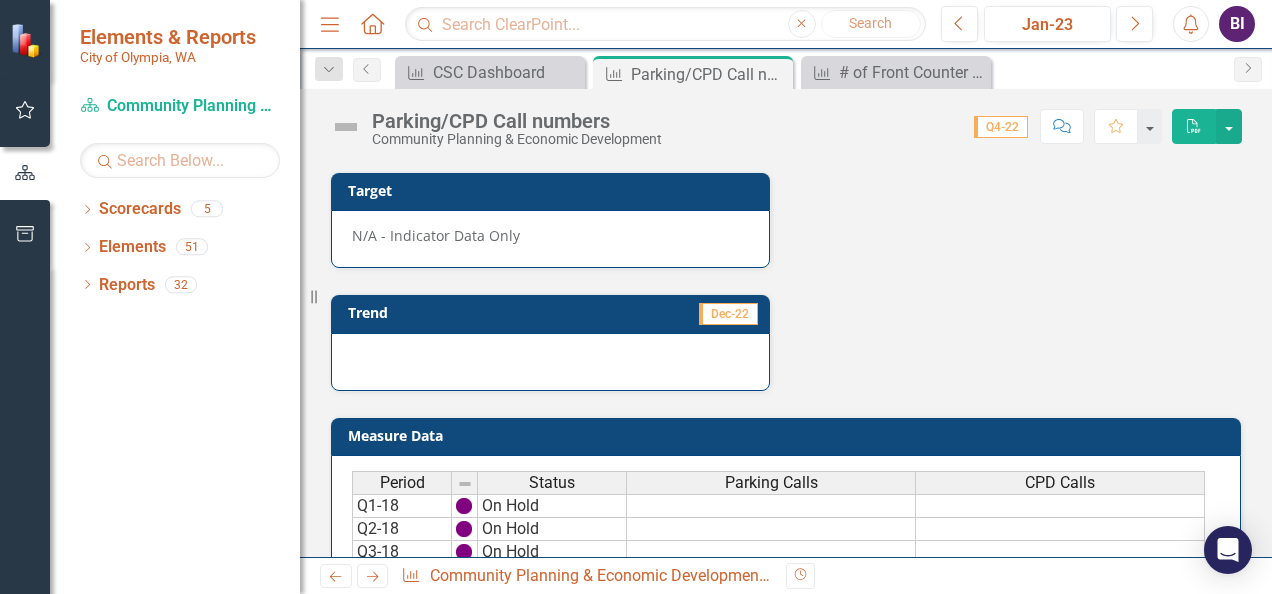 scroll, scrollTop: 36, scrollLeft: 0, axis: vertical 